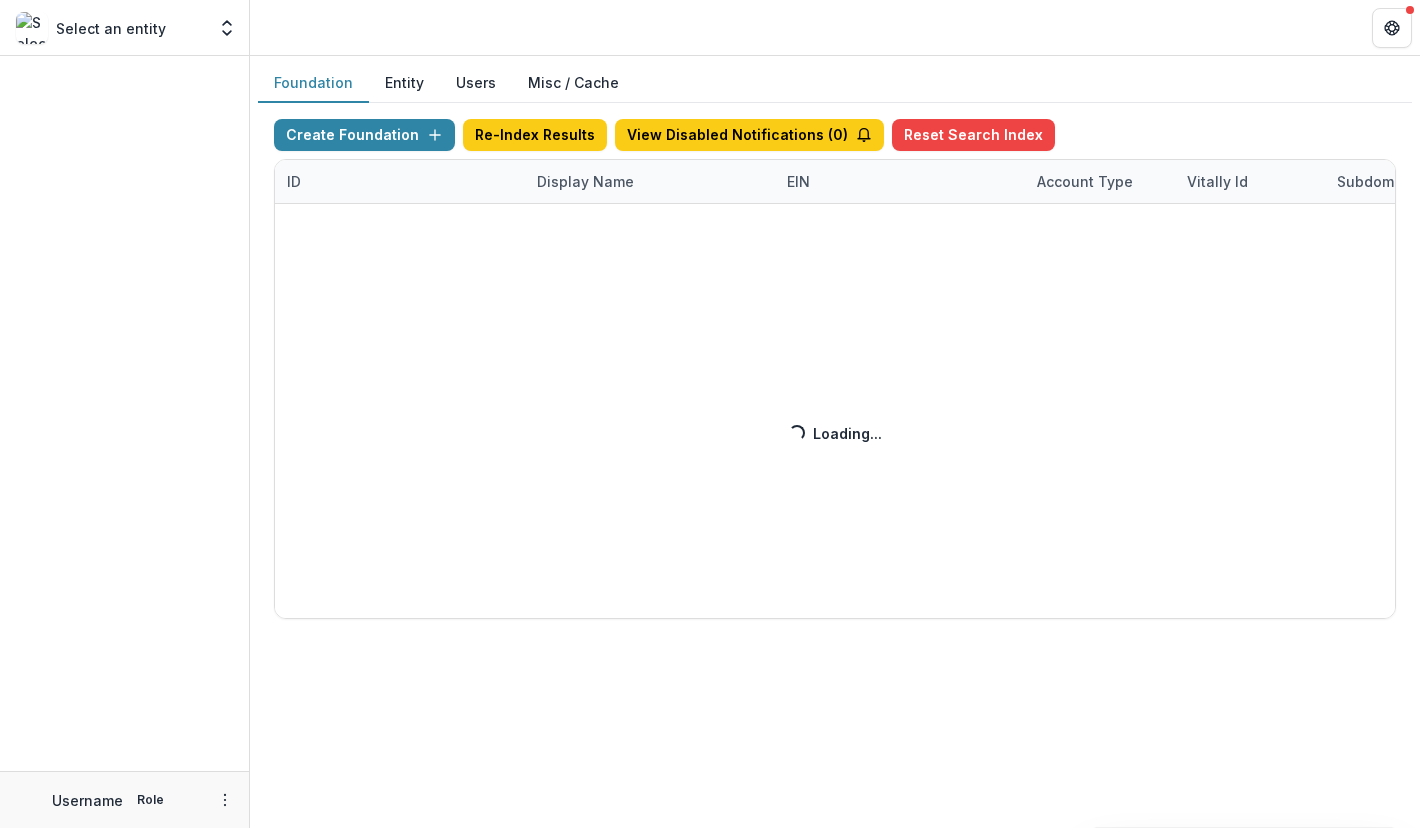 scroll, scrollTop: 0, scrollLeft: 0, axis: both 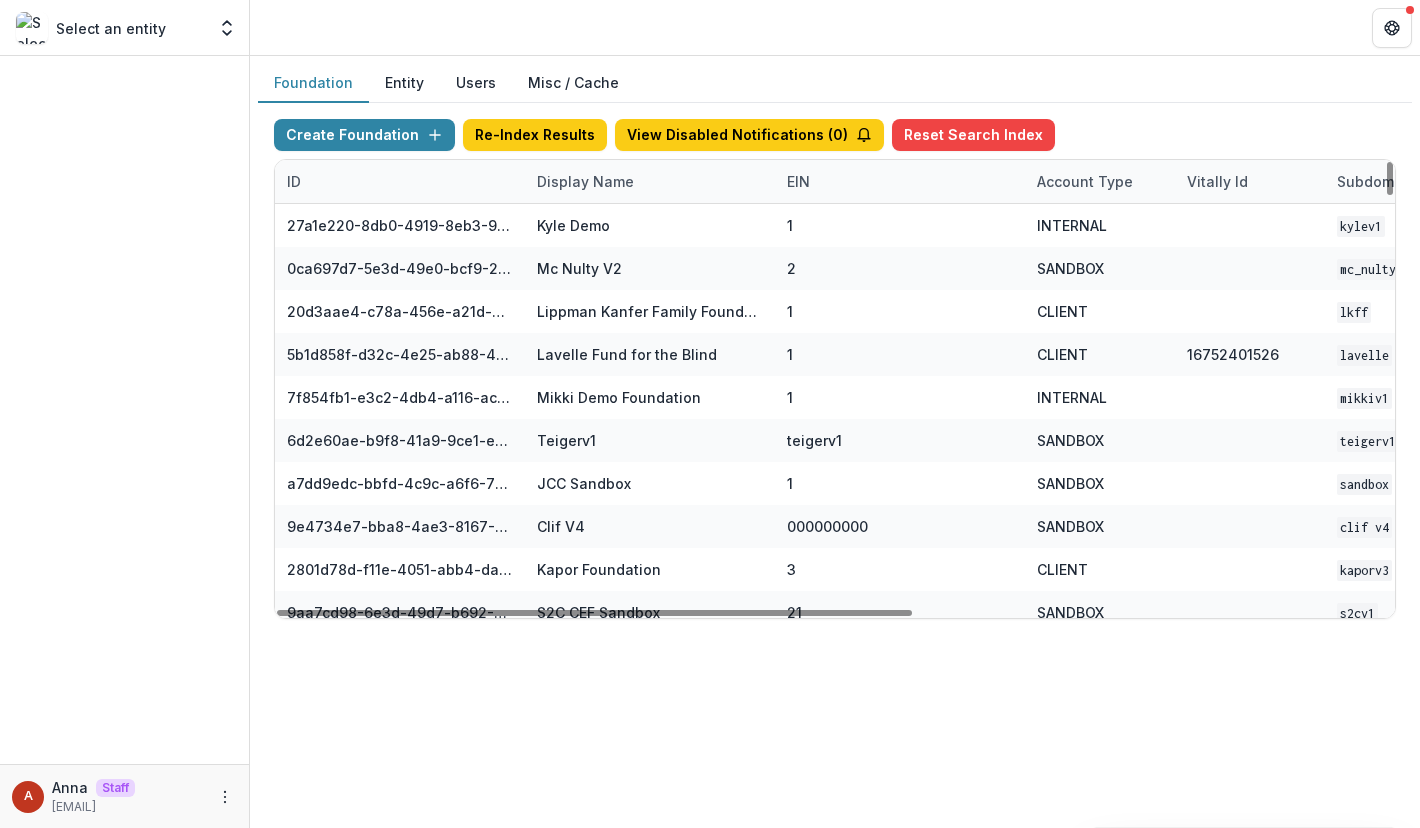 click on "Display Name" at bounding box center [585, 181] 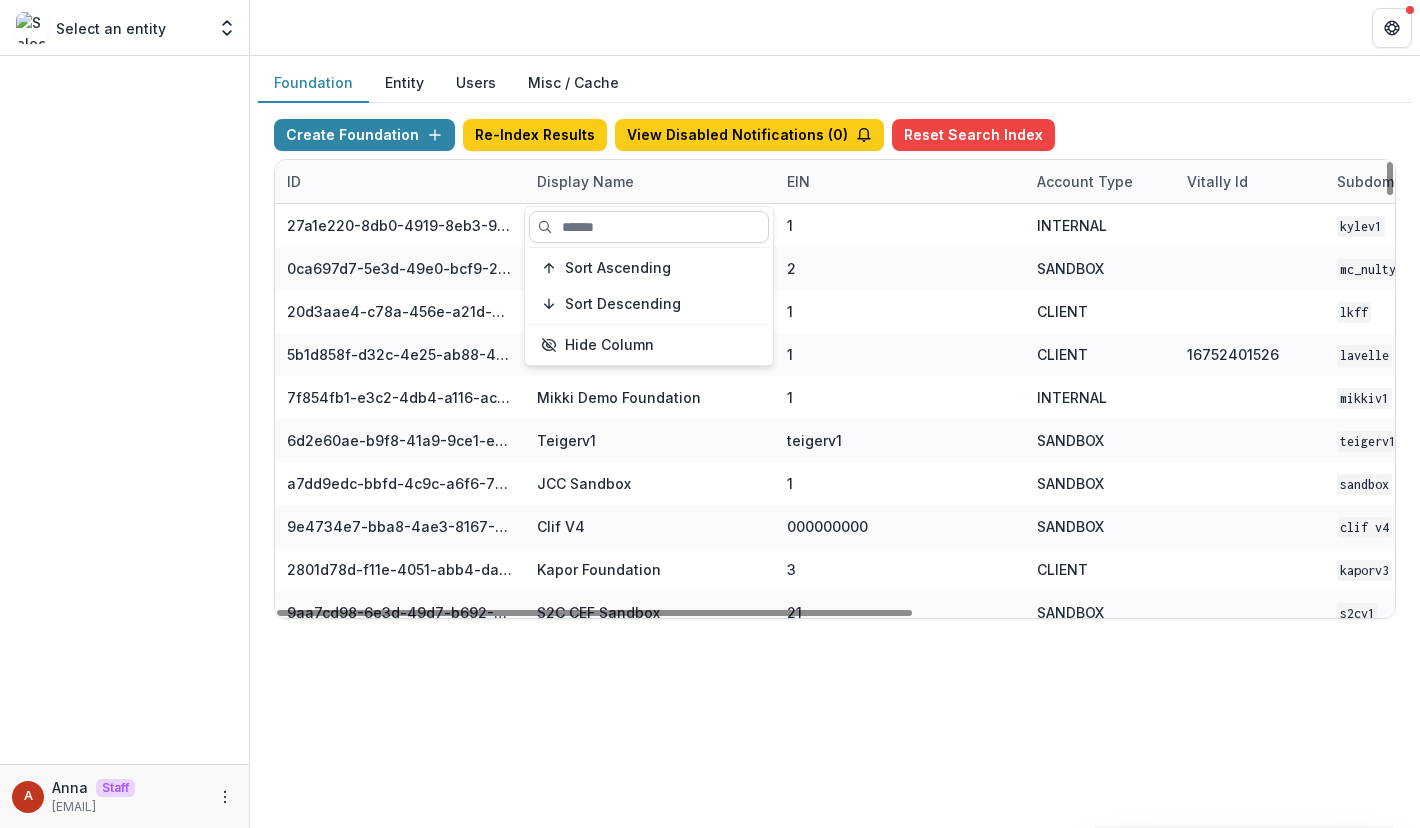 click at bounding box center [649, 227] 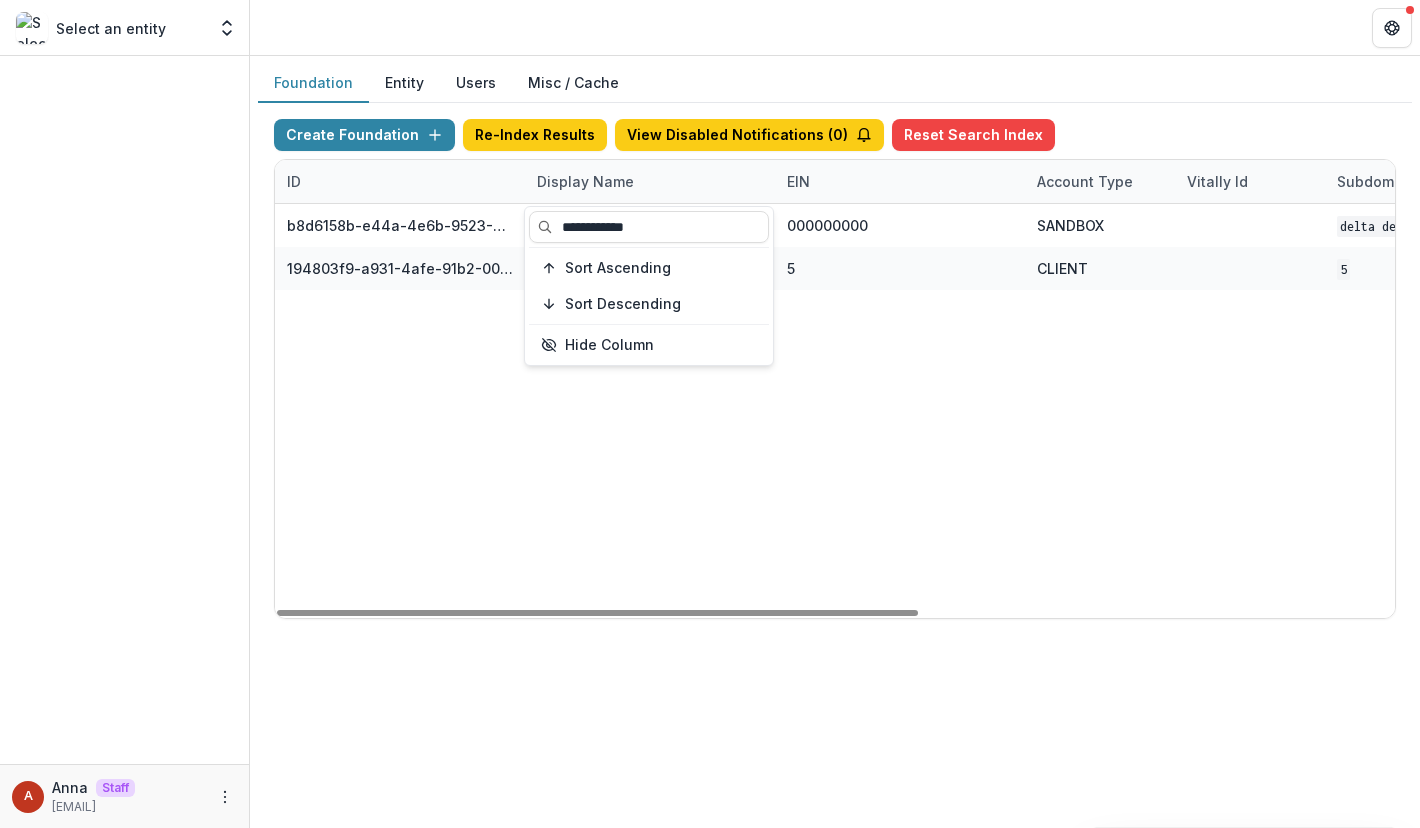 type on "**********" 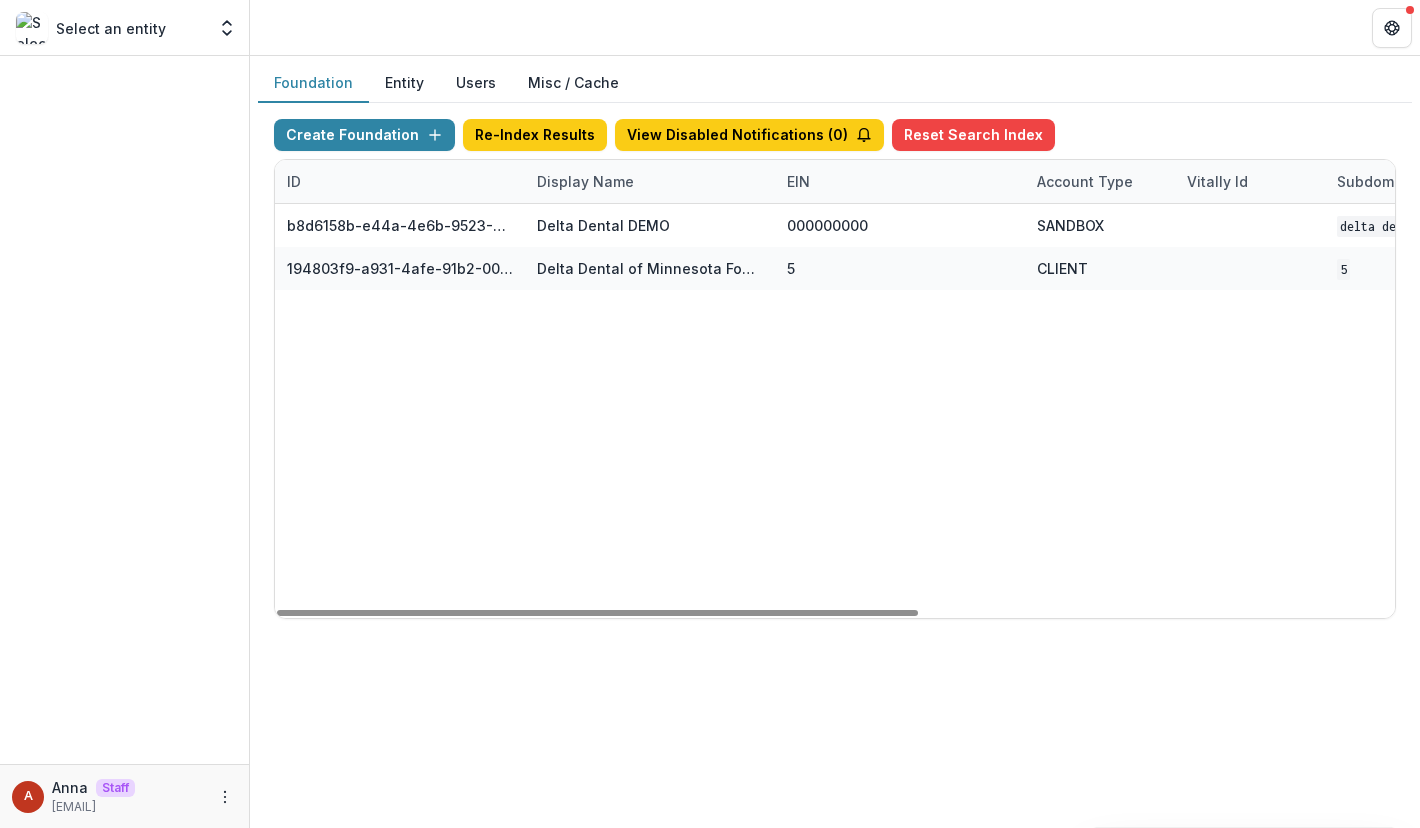 click at bounding box center (835, 27) 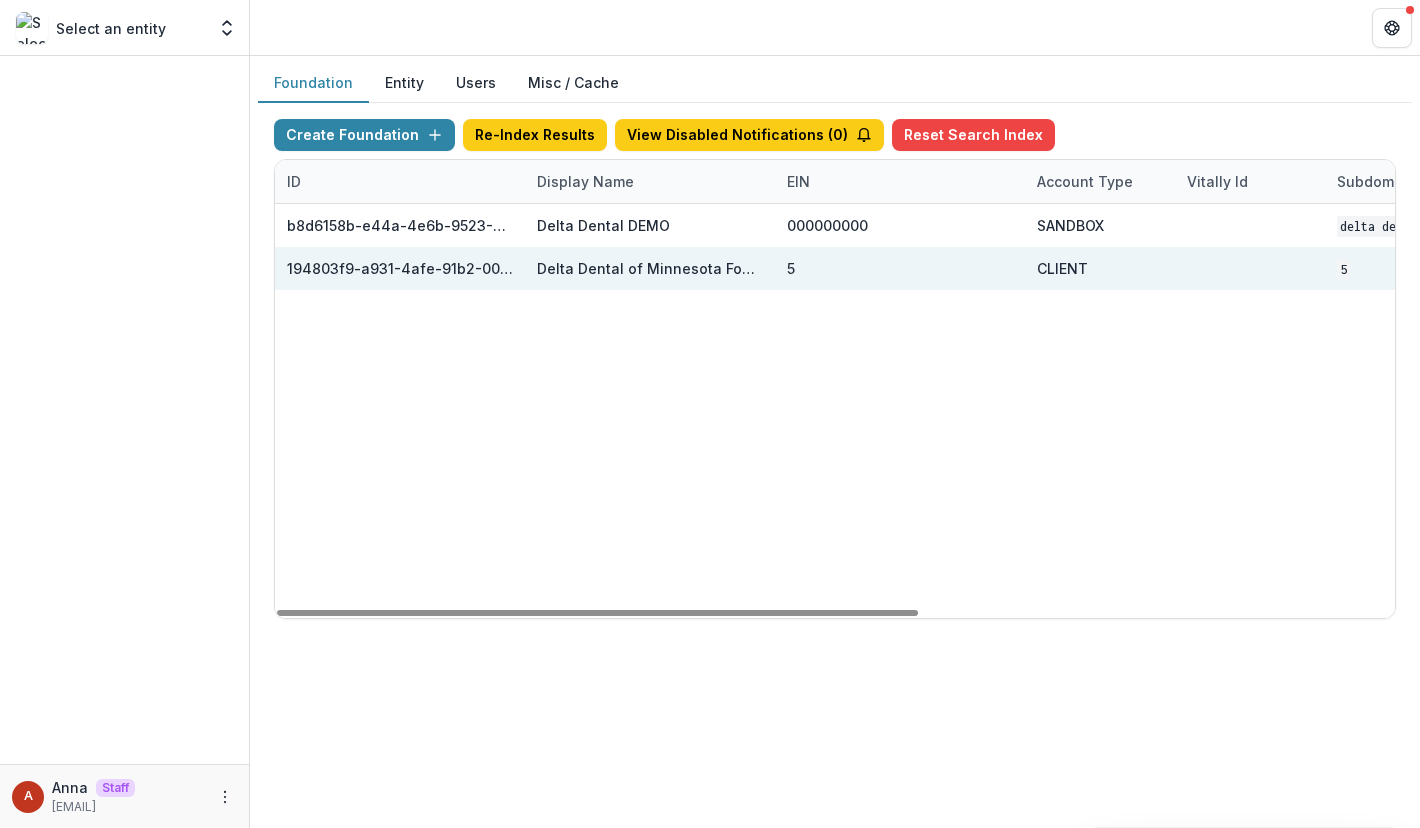 scroll, scrollTop: 0, scrollLeft: 830, axis: horizontal 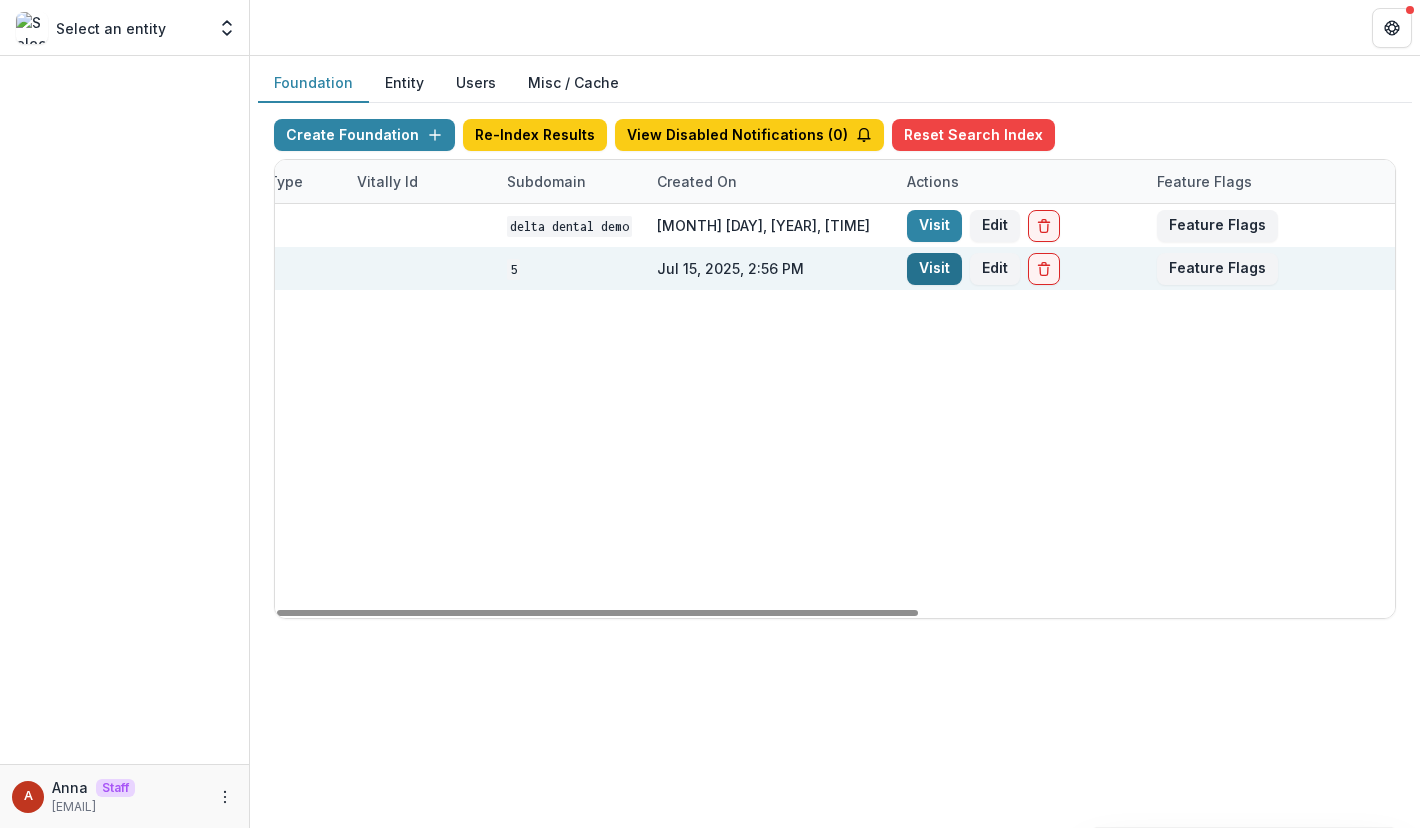 click on "Visit" at bounding box center (934, 269) 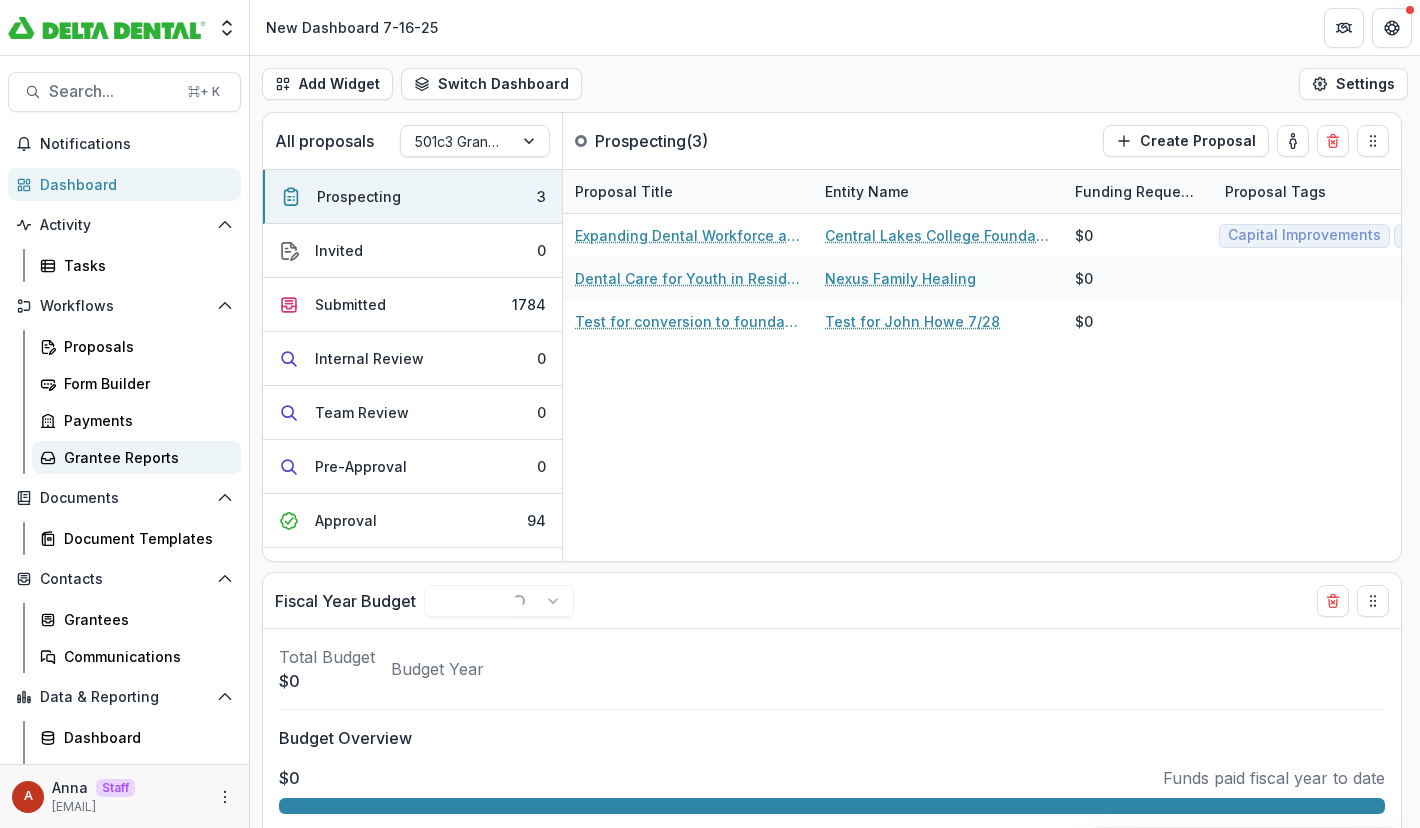 scroll, scrollTop: 101, scrollLeft: 0, axis: vertical 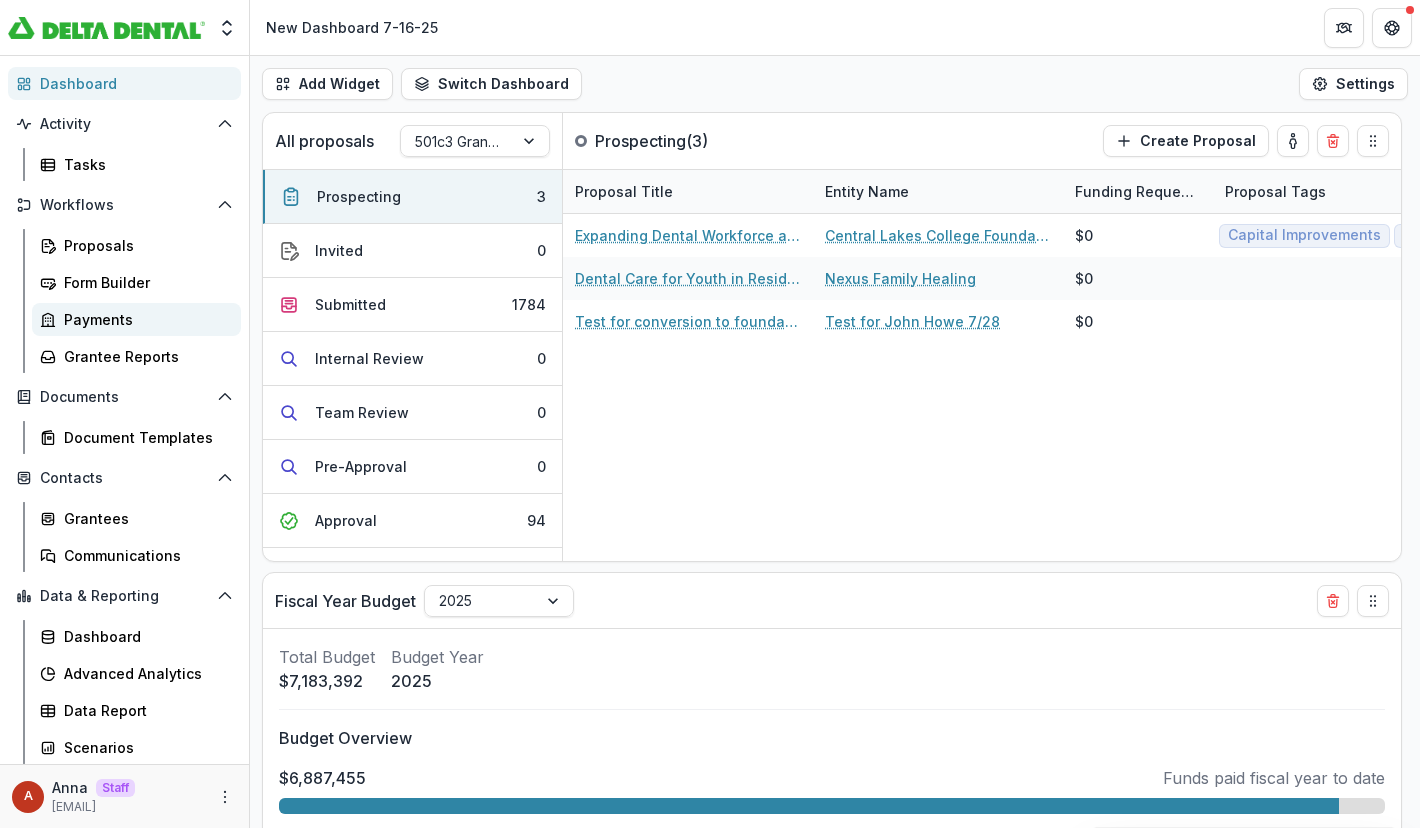 click on "Payments" at bounding box center [144, 319] 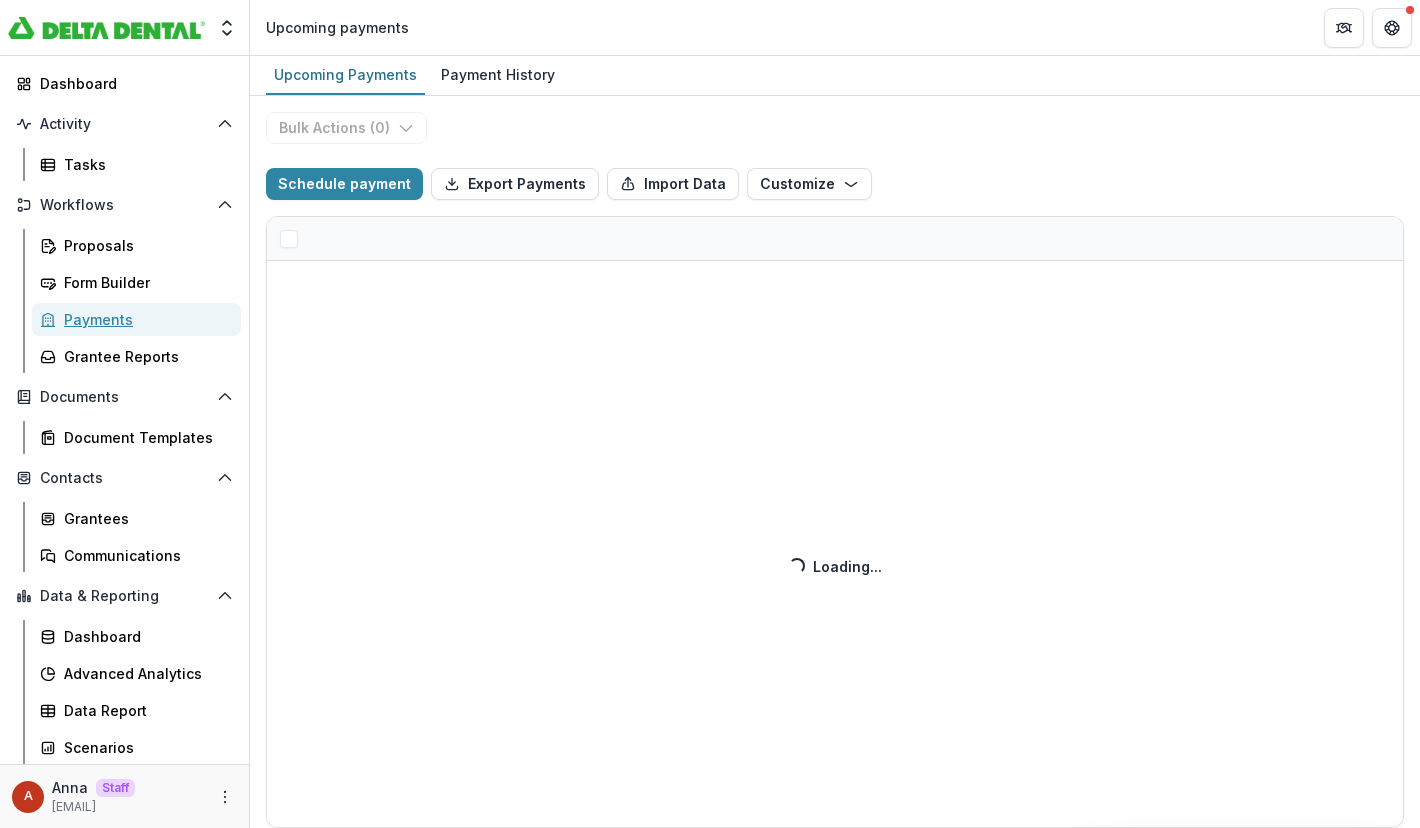select on "******" 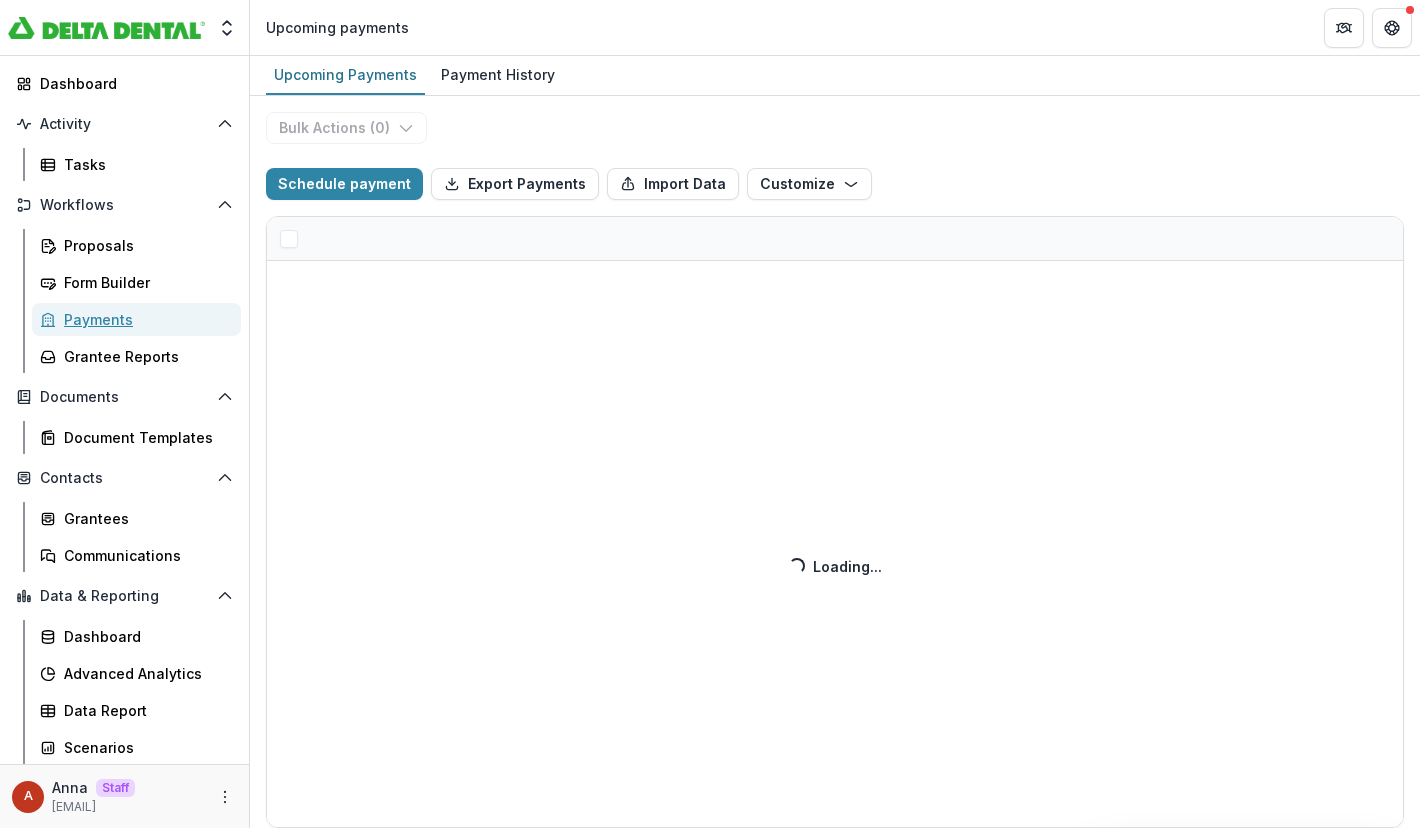 select on "******" 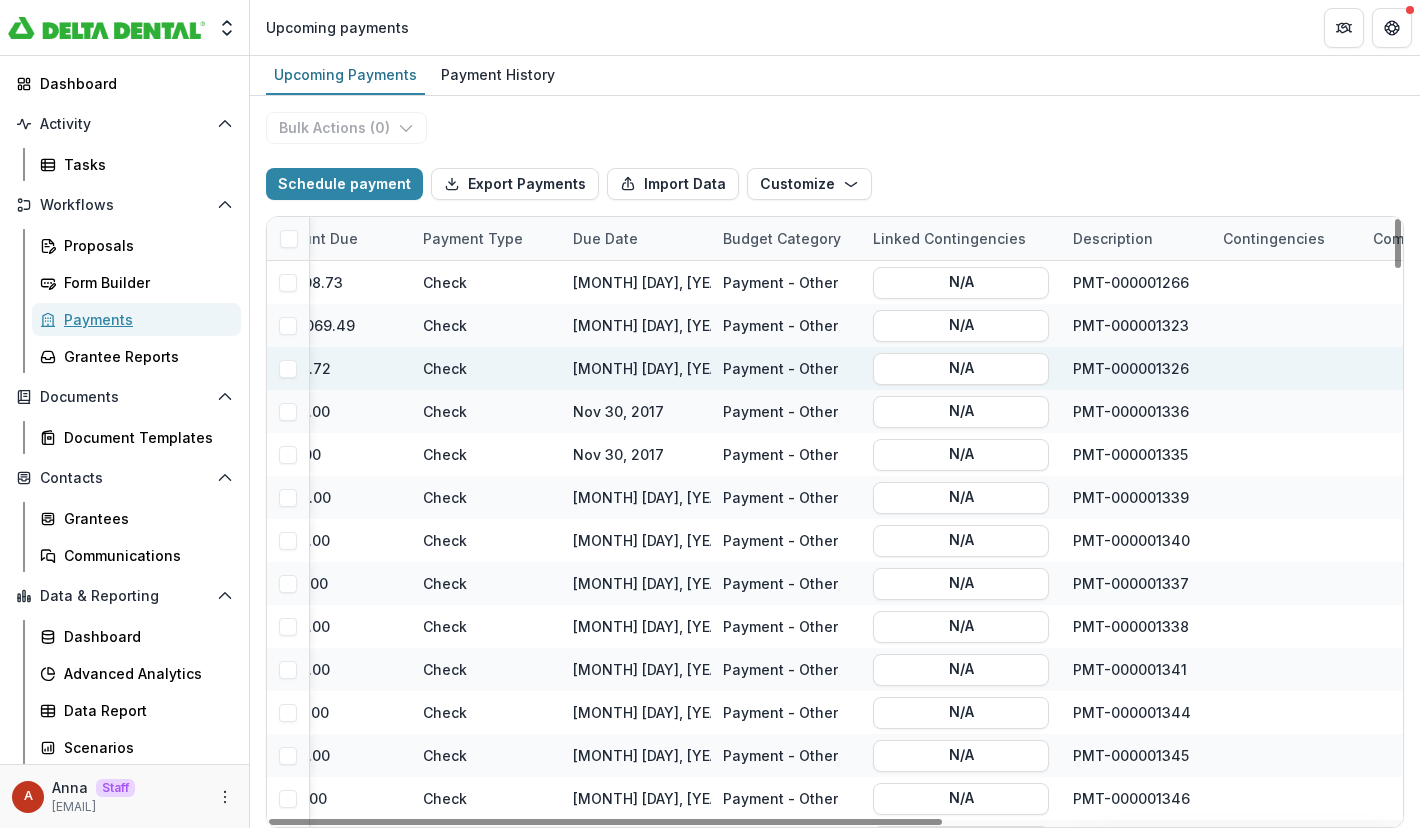 scroll, scrollTop: 0, scrollLeft: 757, axis: horizontal 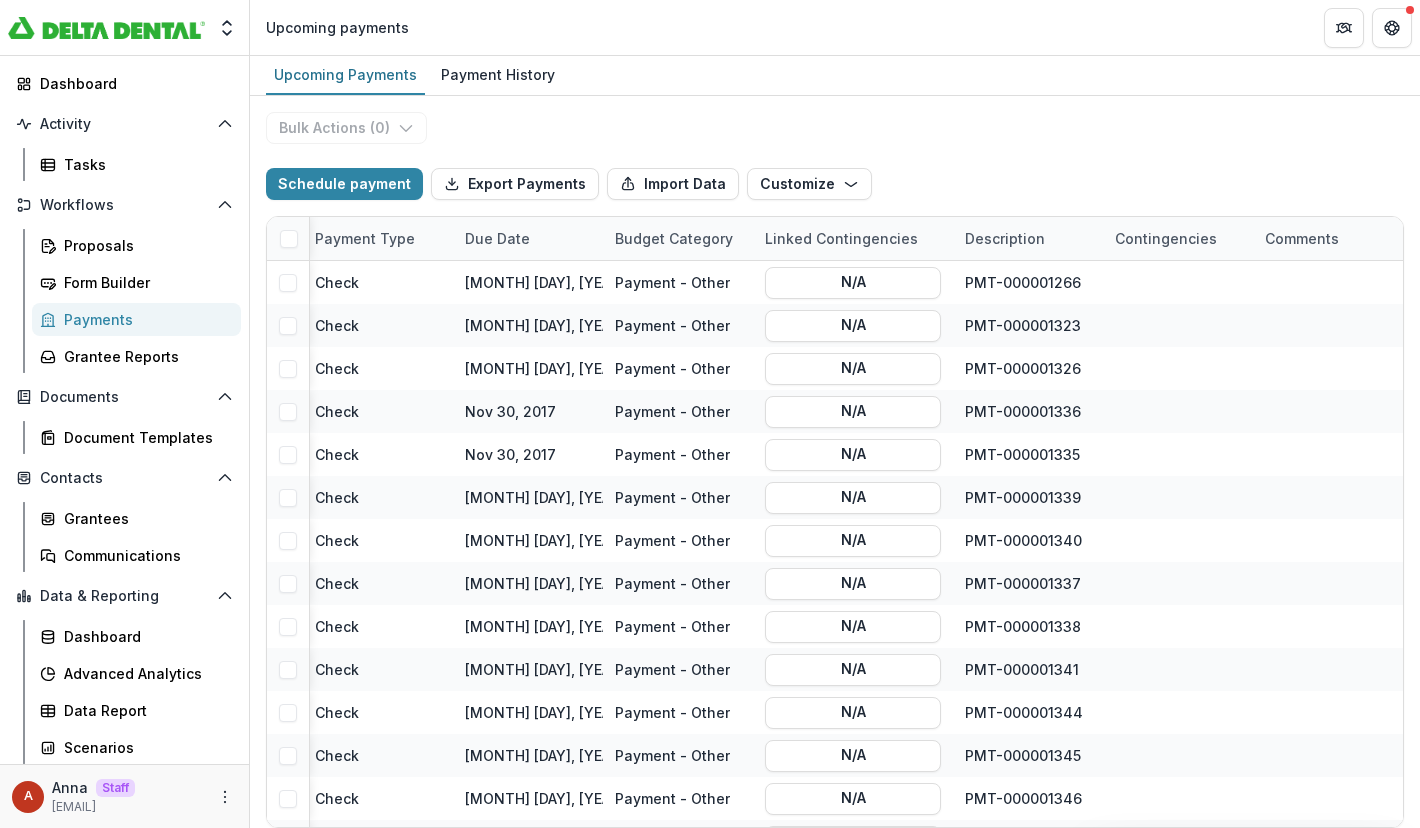 select on "******" 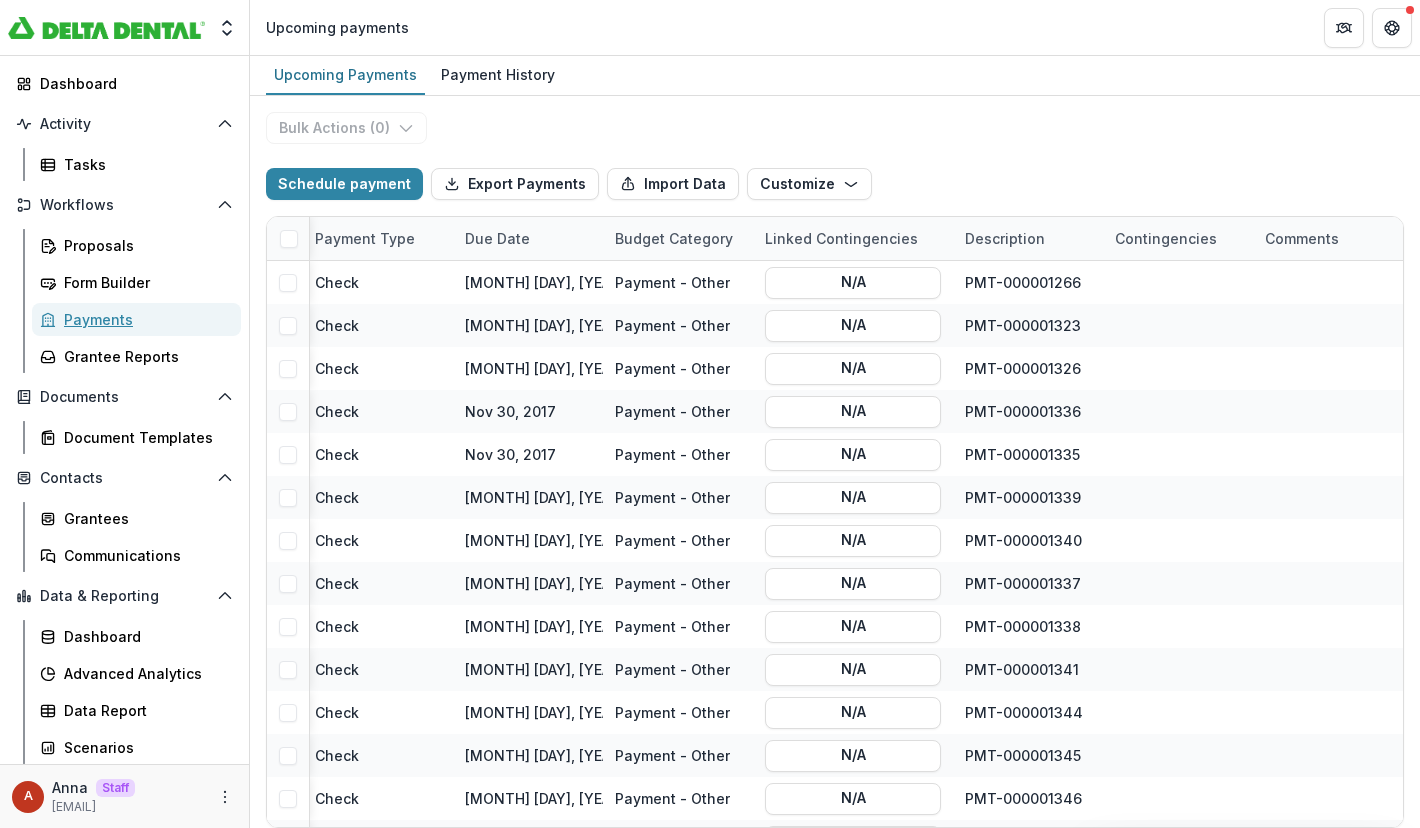 select on "******" 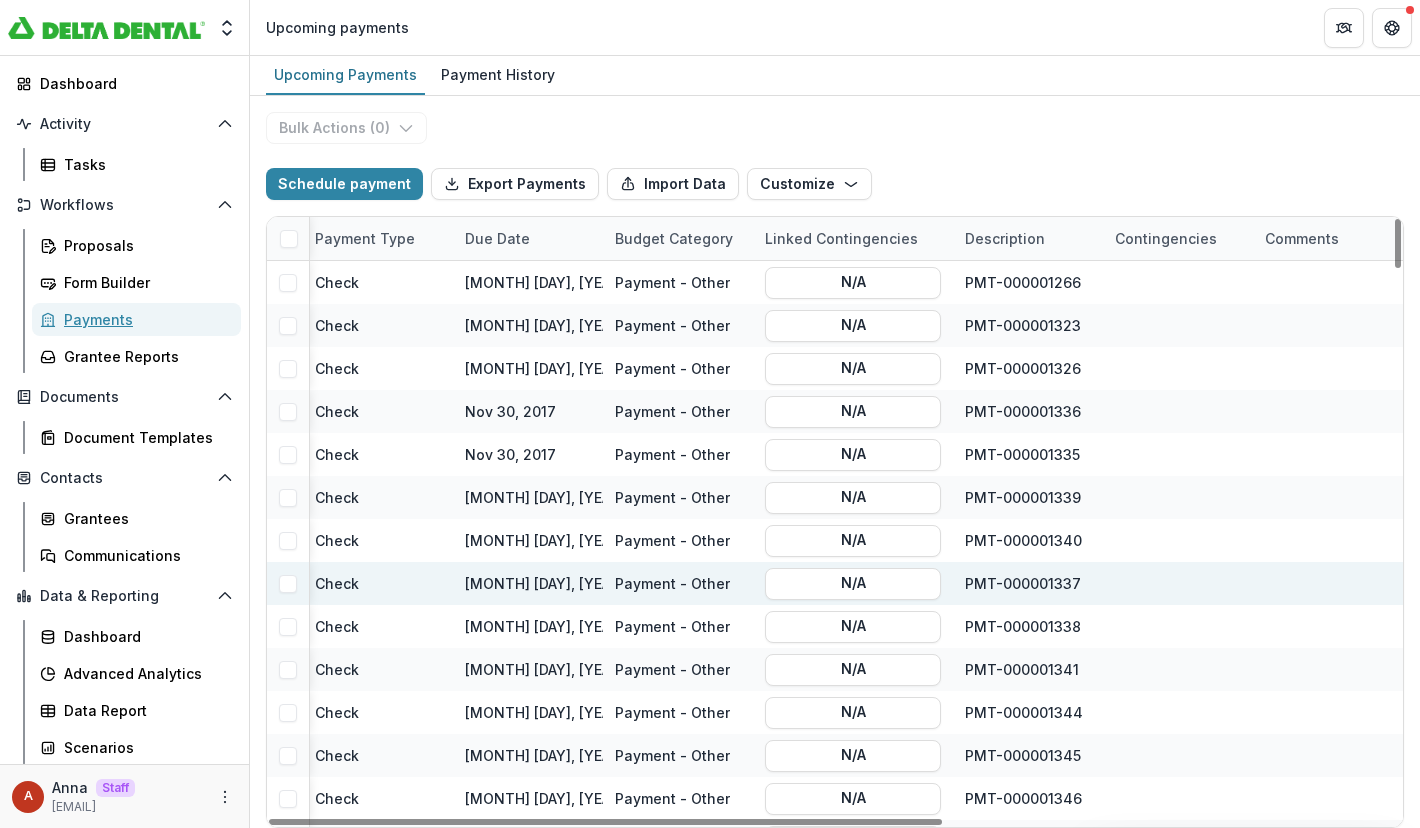 scroll, scrollTop: 0, scrollLeft: 0, axis: both 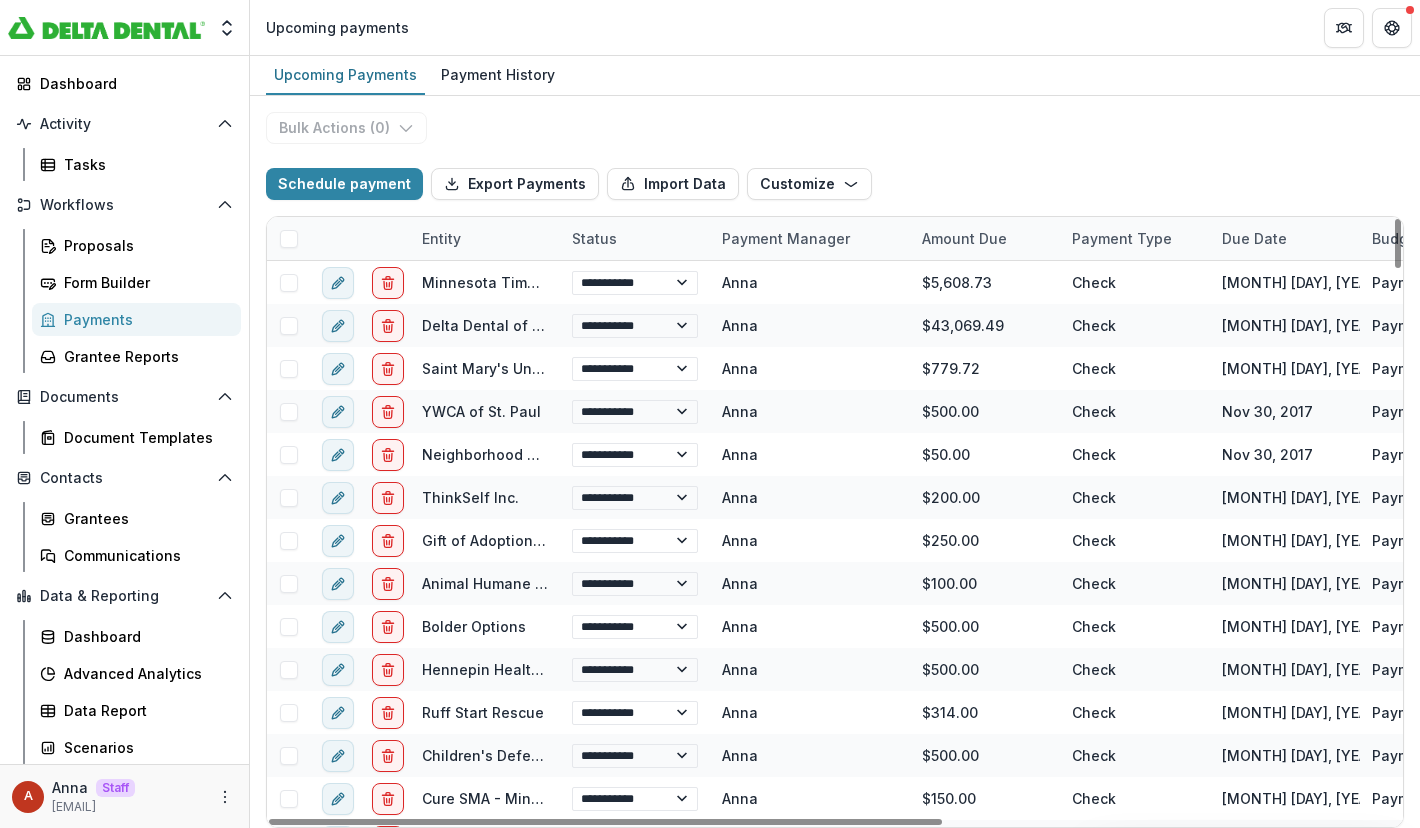click on "Proposals Form Builder Payments Grantee Reports" at bounding box center [136, 301] 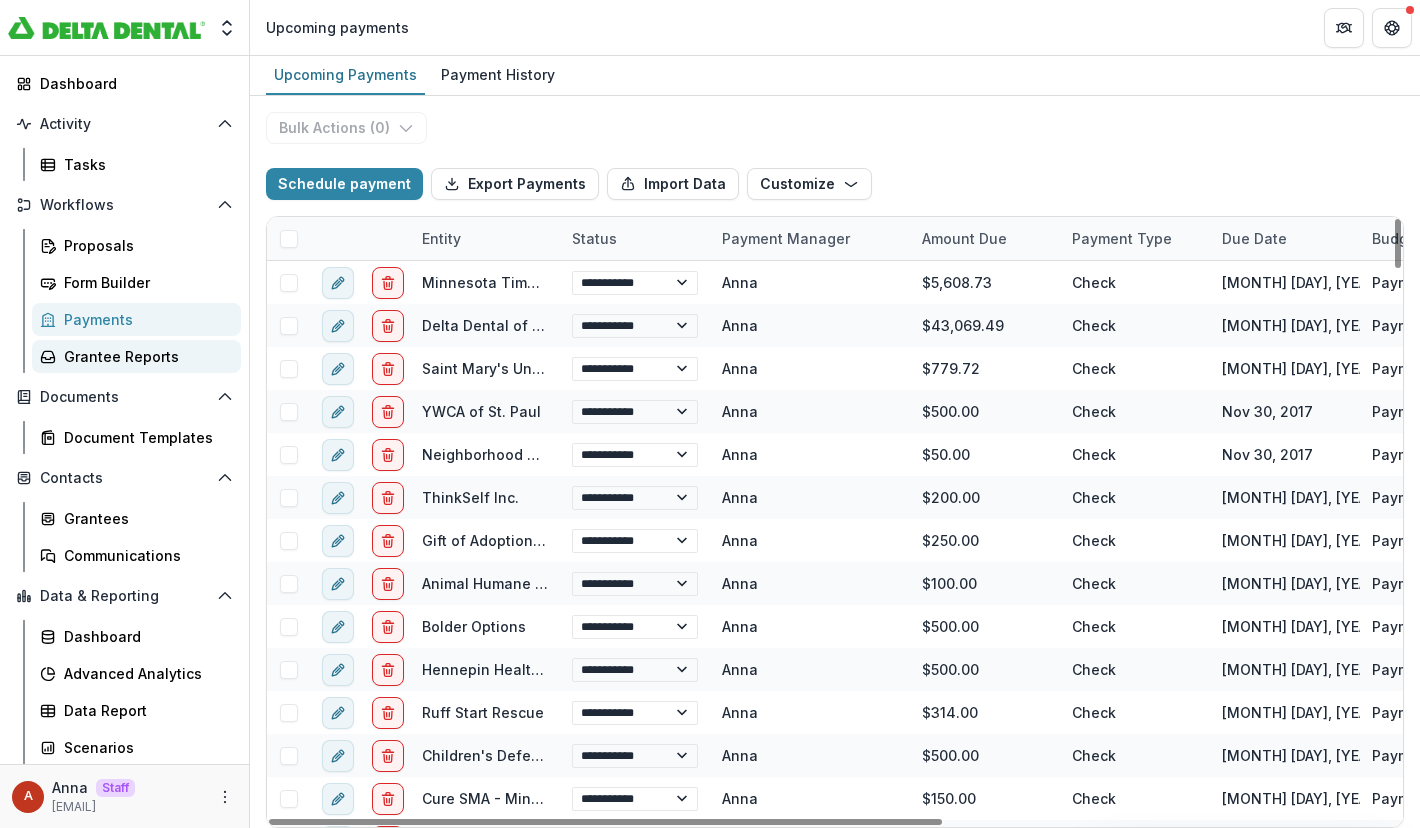 click on "Grantee Reports" at bounding box center (144, 356) 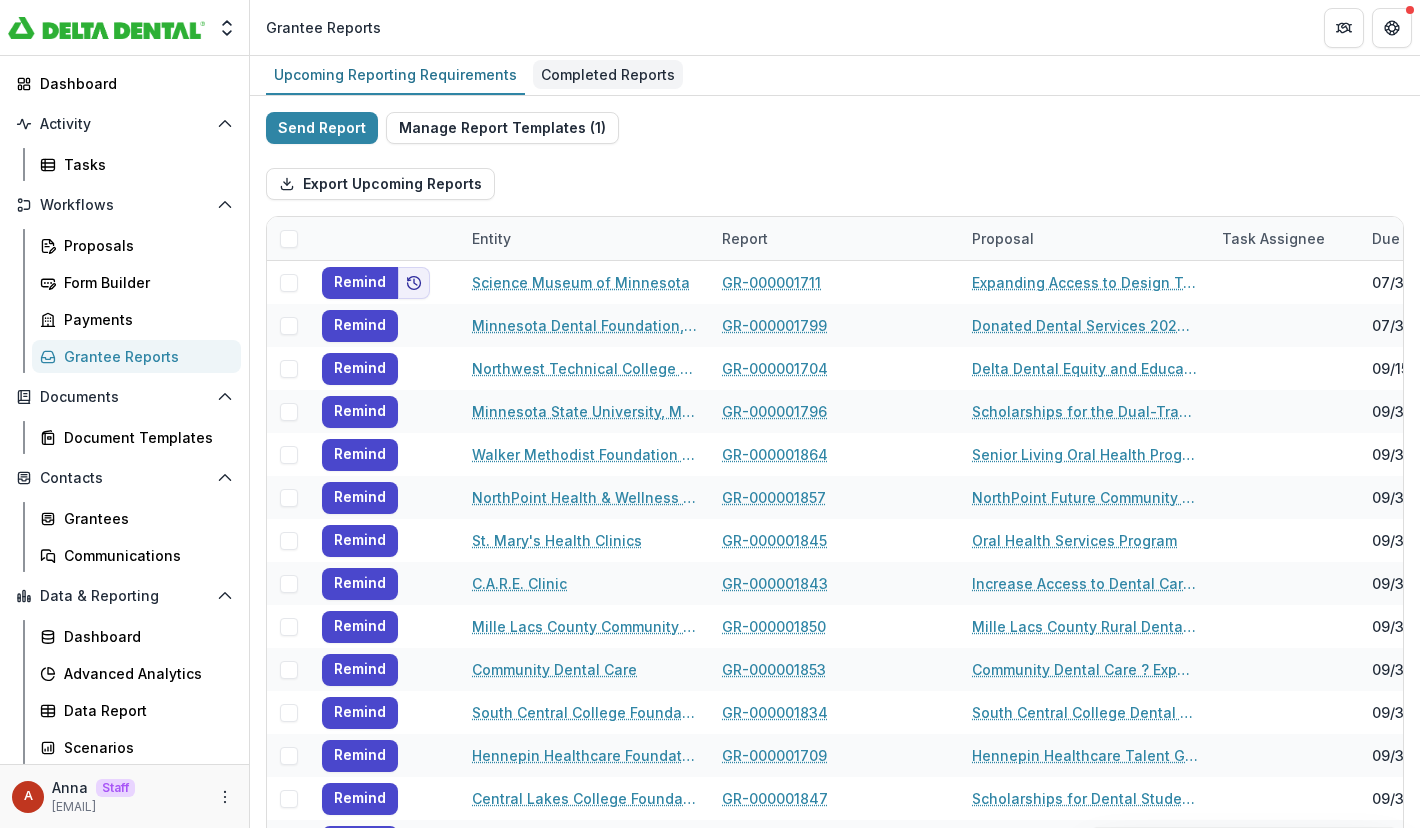 click on "Completed Reports" at bounding box center [608, 74] 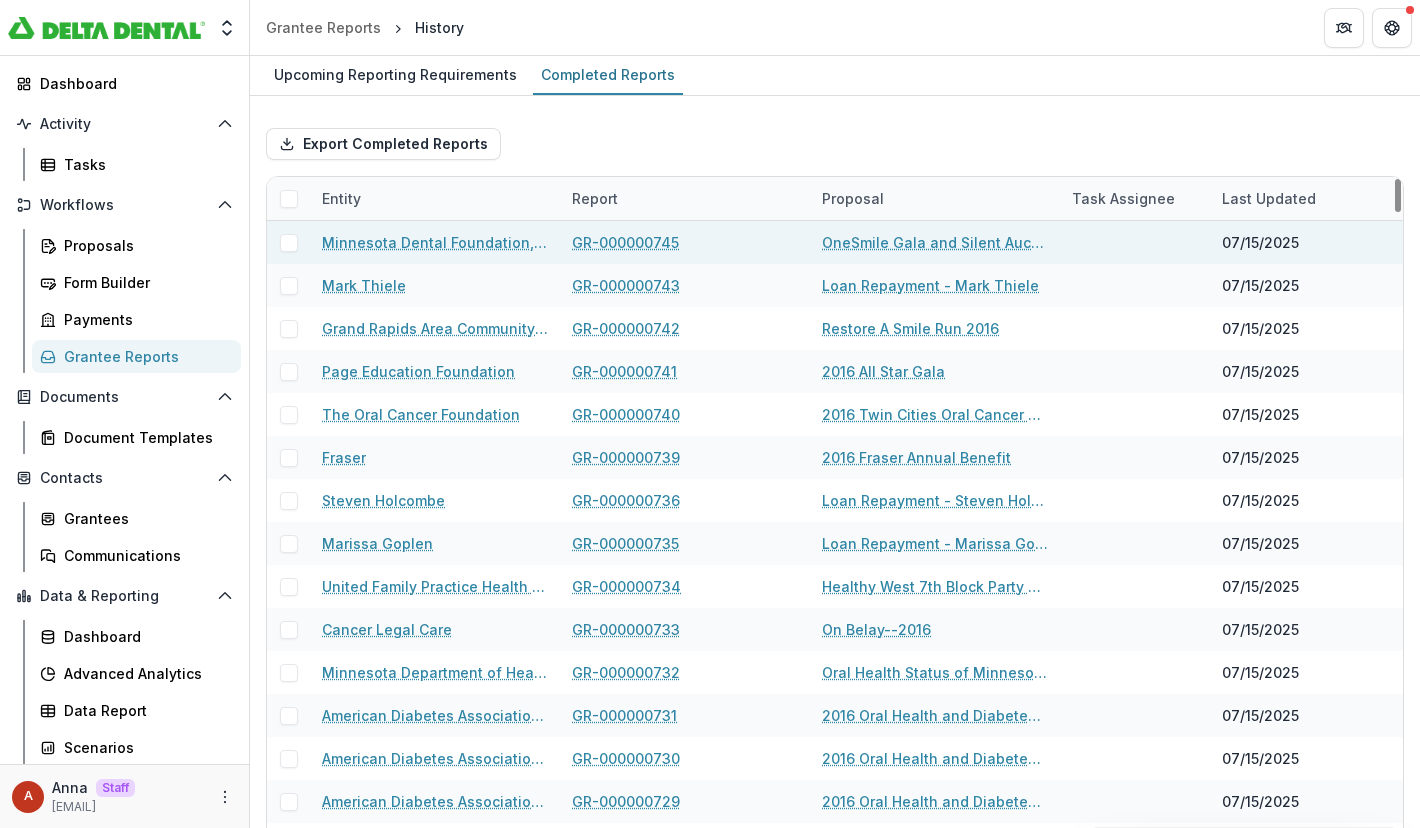 click on "GR-000000745" at bounding box center [625, 242] 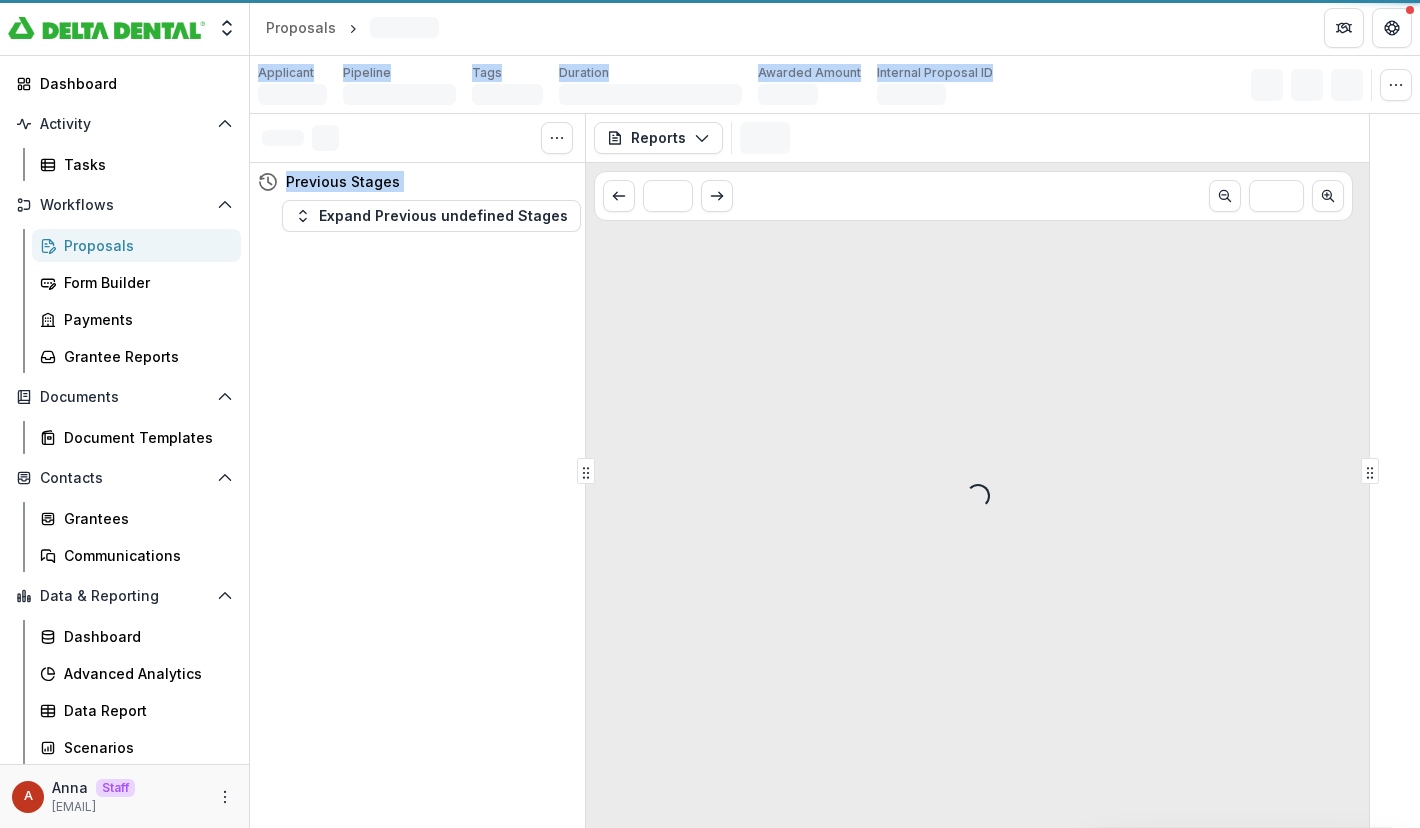 click on "Reports Proposal Payments Reports Grant Agreements Board Summaries Bank Details Tables Upcoming Reports Completed Reports Reports No Reports * *** Loading..." at bounding box center (977, 471) 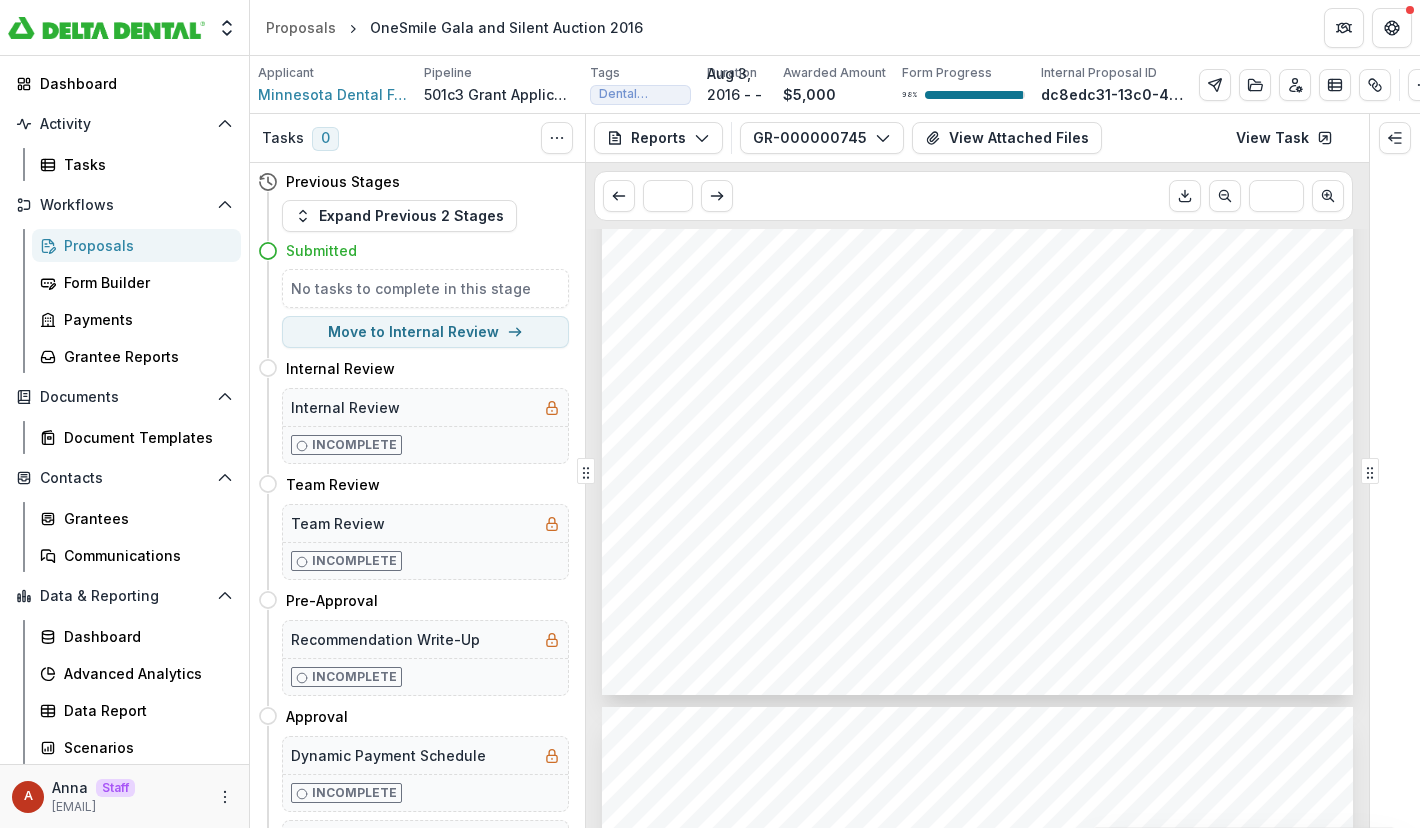 scroll, scrollTop: 0, scrollLeft: 0, axis: both 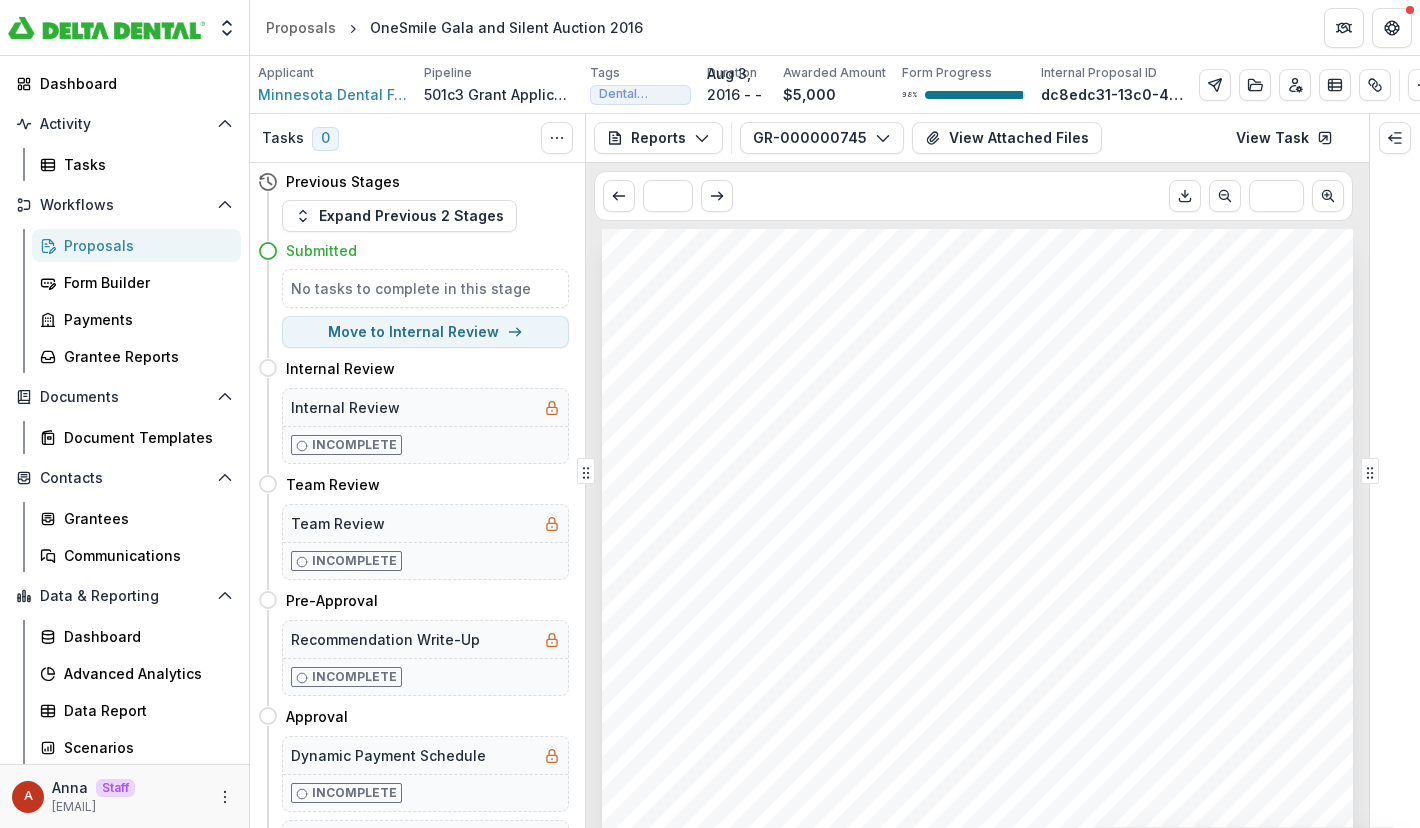 click on "Proposals OneSmile Gala and Silent Auction 2016" at bounding box center [835, 27] 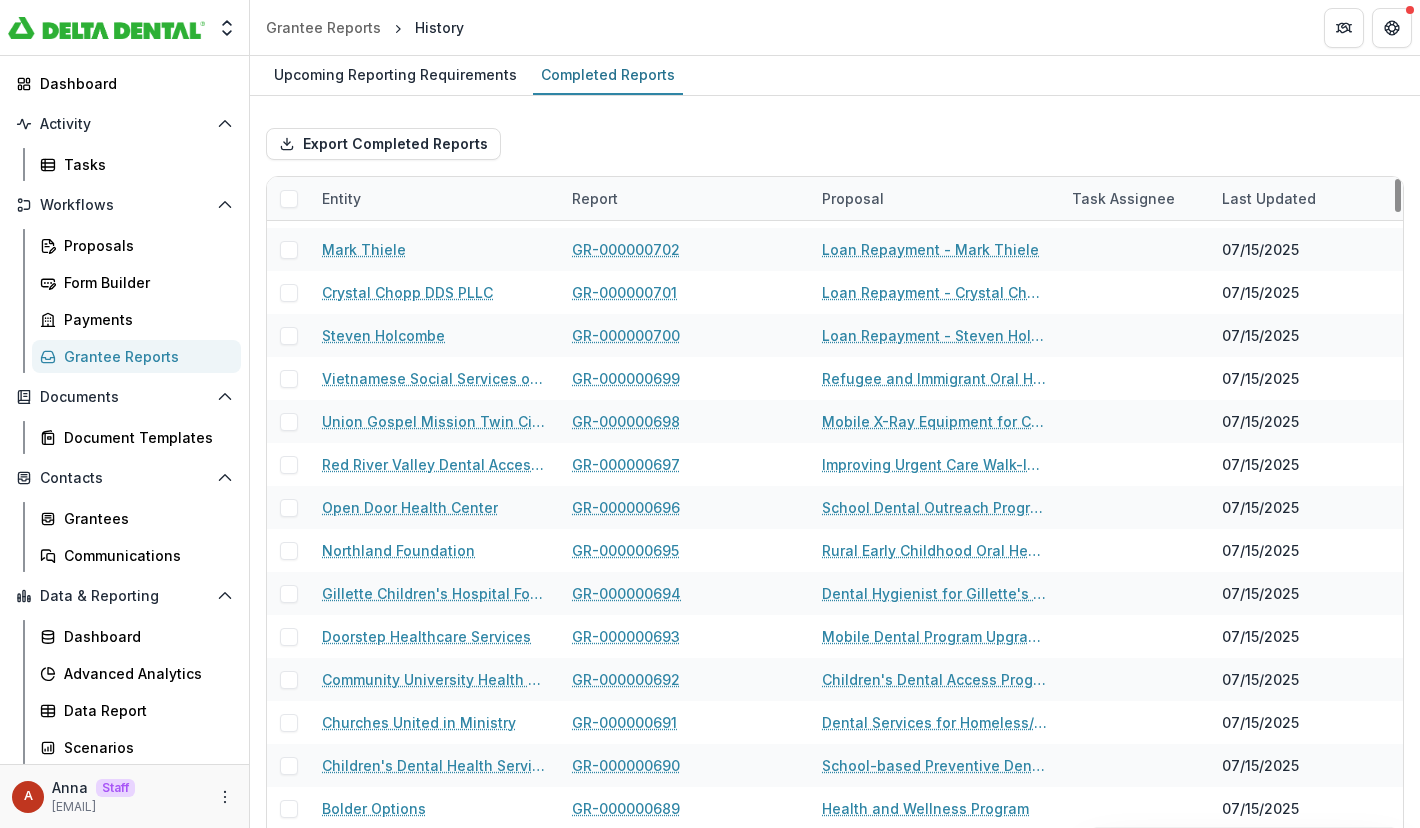 scroll, scrollTop: 1632, scrollLeft: 0, axis: vertical 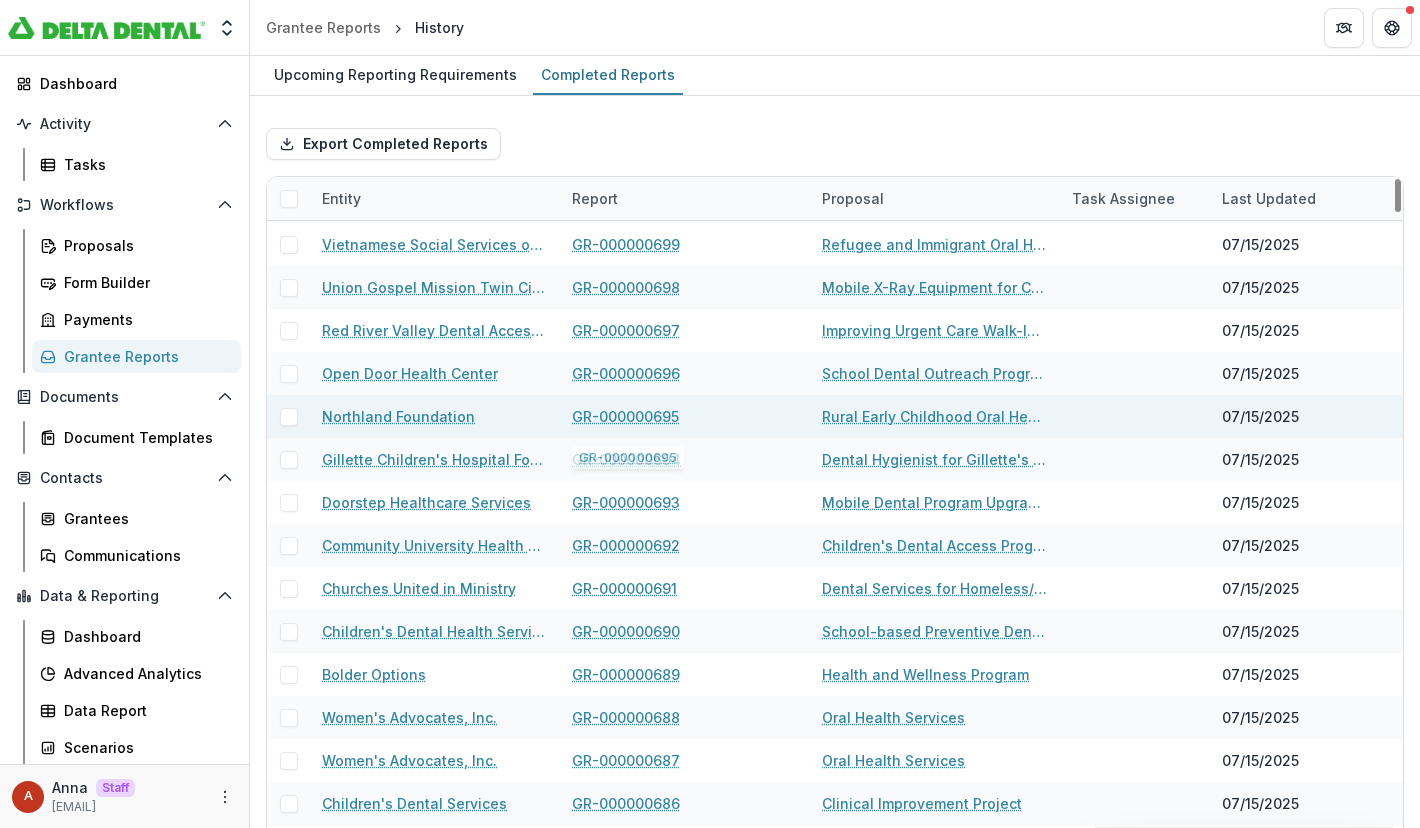click on "GR-000000695" at bounding box center (625, 416) 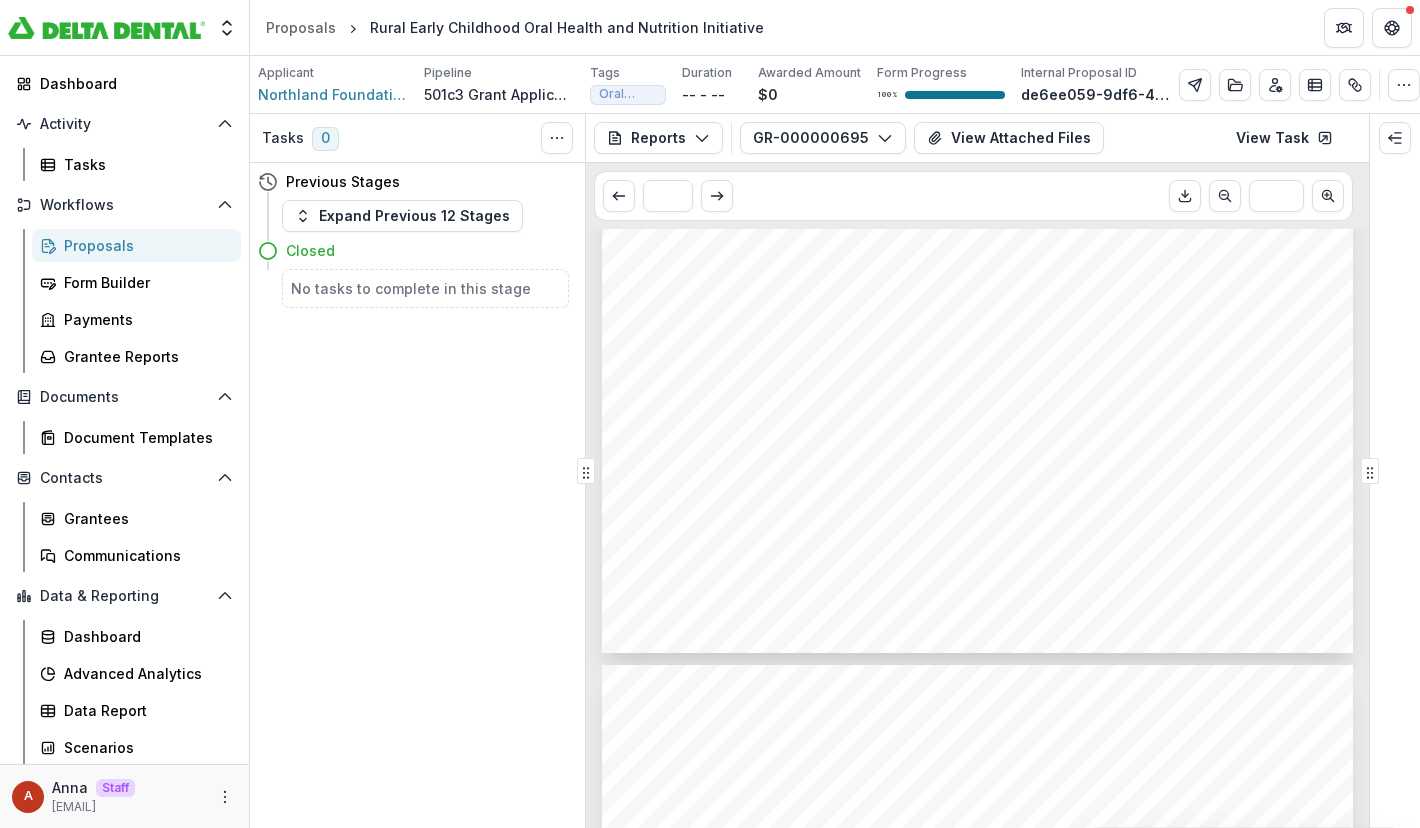 scroll, scrollTop: 0, scrollLeft: 0, axis: both 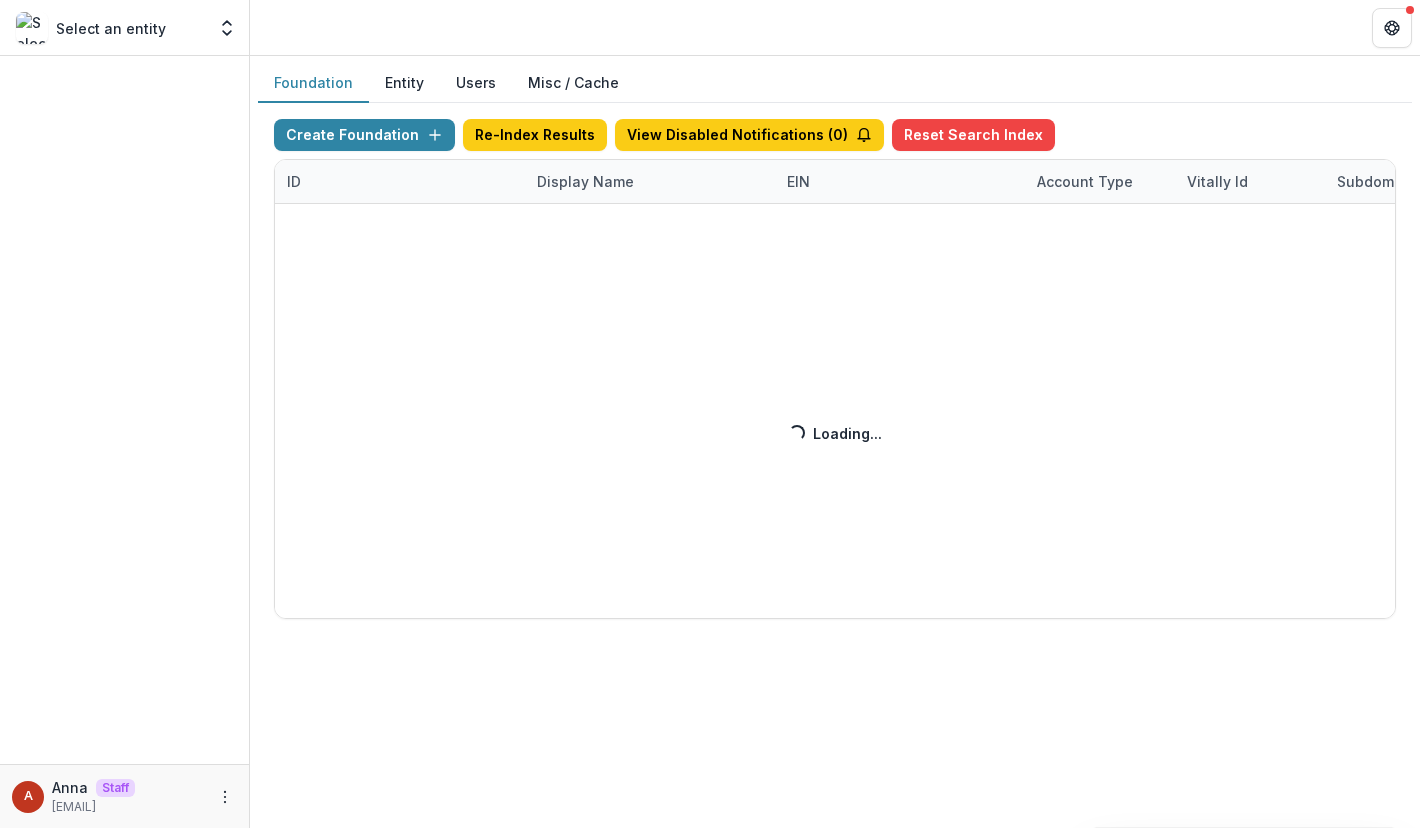 click on "Create Foundation Re-Index Results View Disabled Notifications ( 0 ) Reset Search Index ID Display Name EIN Account Type Vitally Id Subdomain Created on Actions Feature Flags Loading... Loading..." at bounding box center [835, 369] 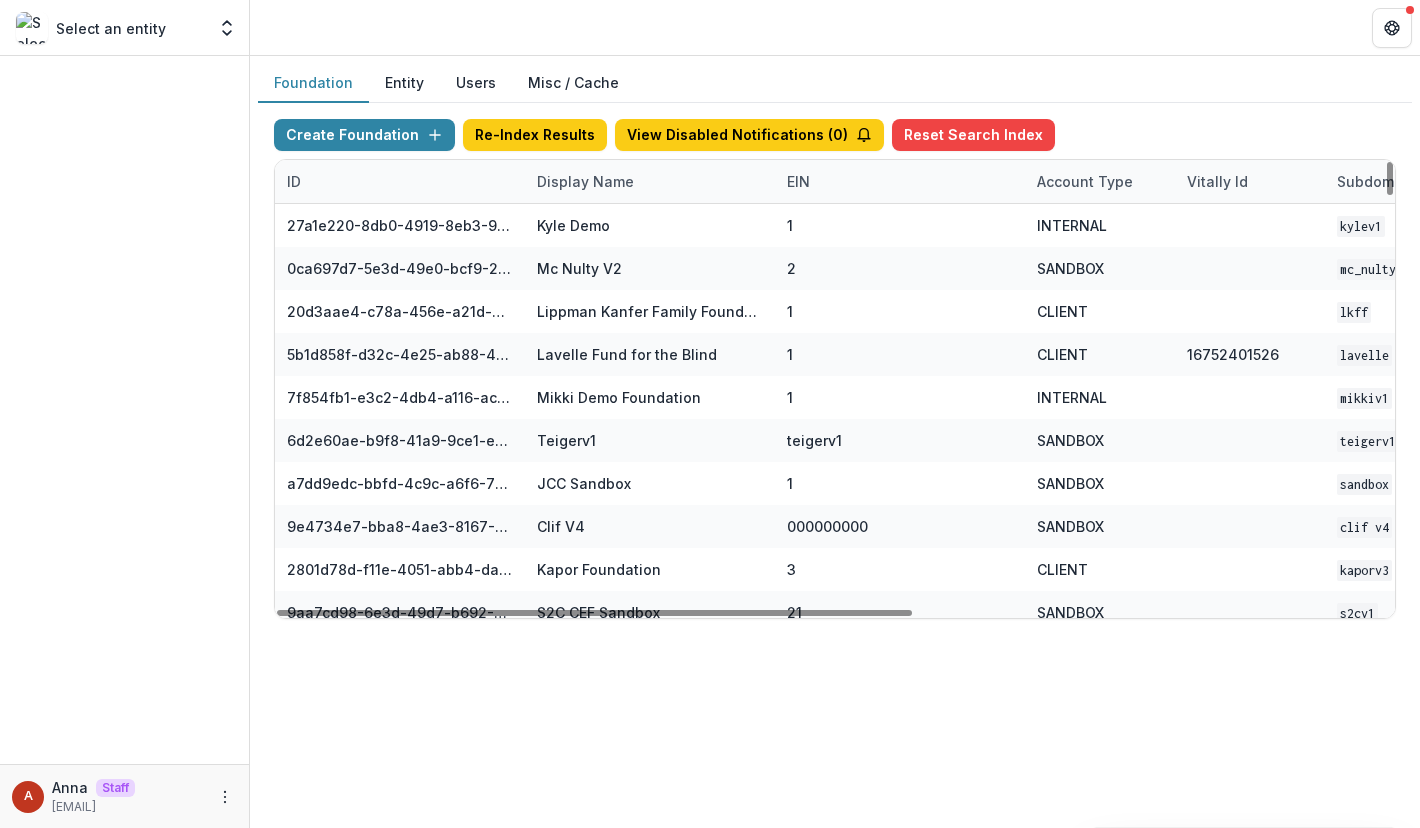 click on "Display Name" at bounding box center [585, 181] 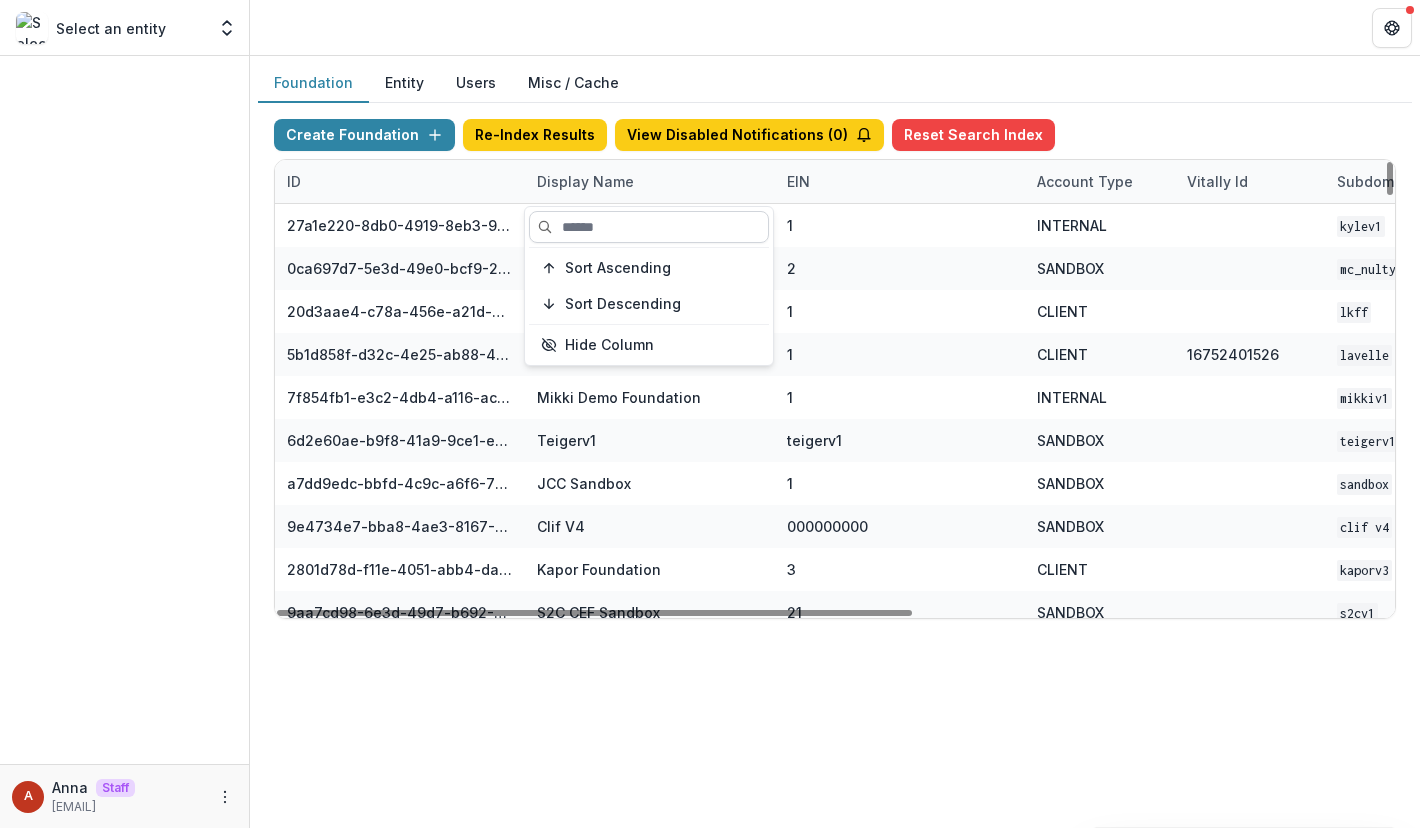 click at bounding box center (649, 227) 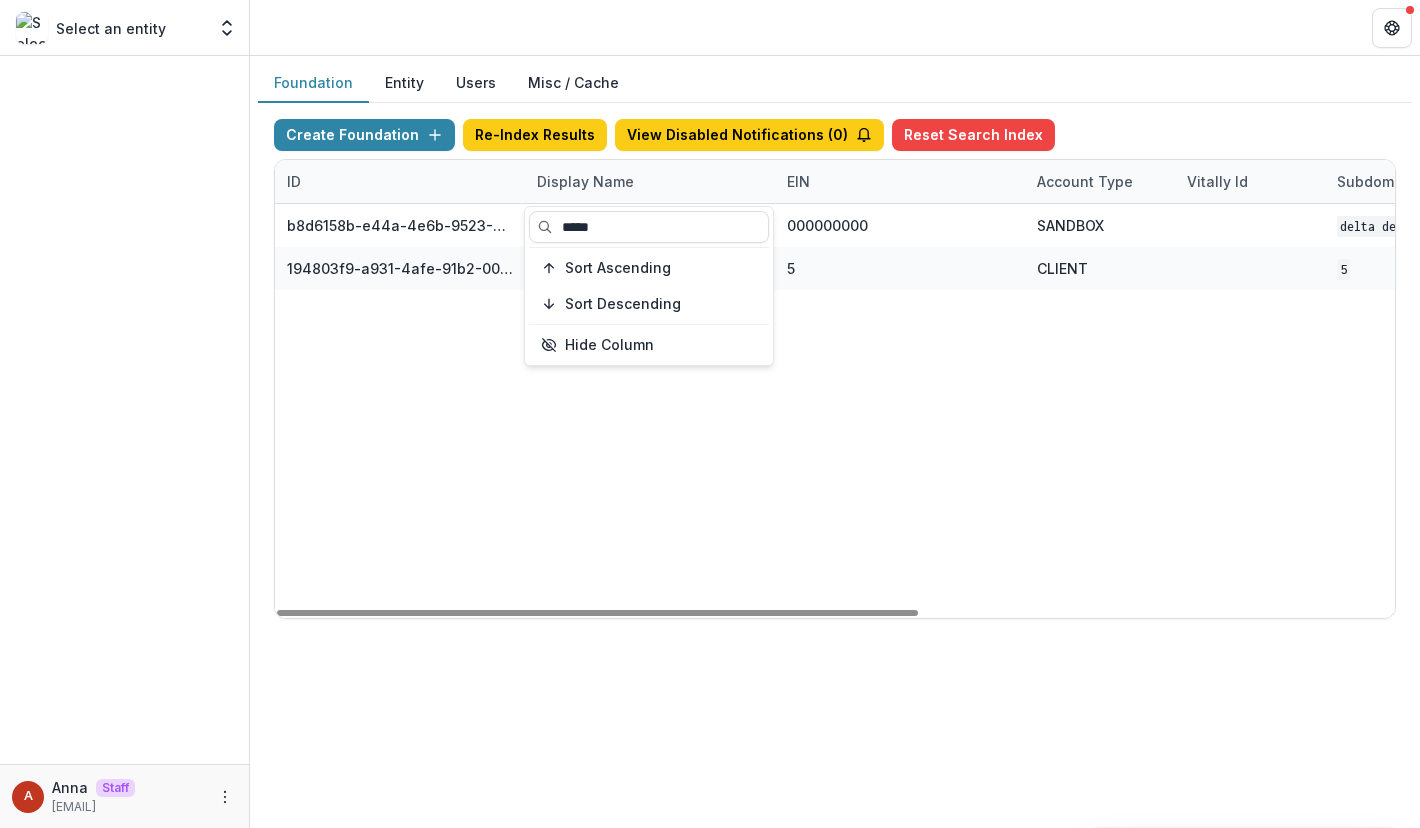 type on "*****" 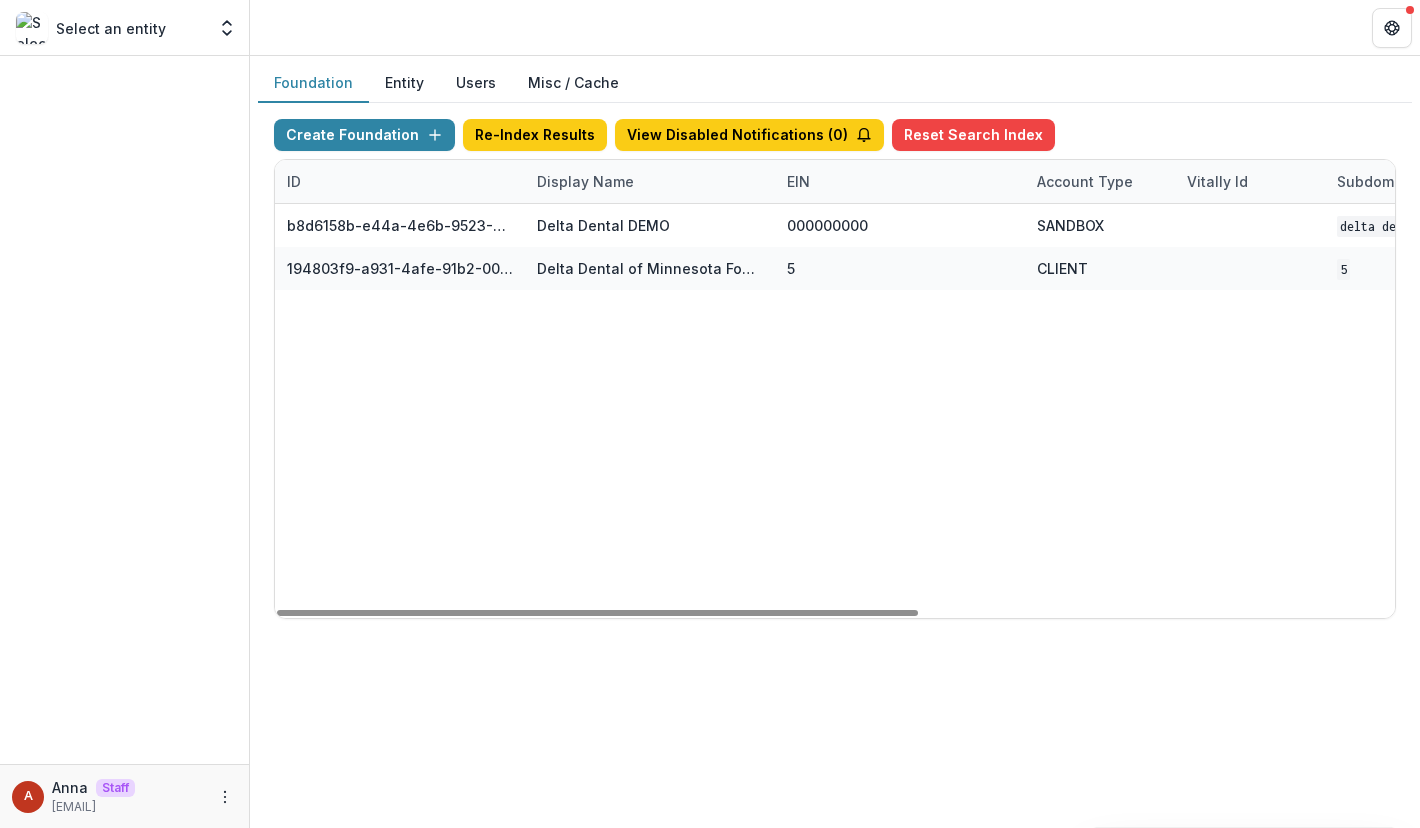 click on "b8d6158b-e44a-4e6b-9523-731bbbd4a617 Delta Dental DEMO 000000000 SANDBOX Delta Dental DEMO [DATE], [TIME] Visit Edit Feature Flags 194803f9-a931-4afe-91b2-00f83015814d Delta Dental of Minnesota Foundation & Community Giving 5 CLIENT 5 [DATE], [TIME] Visit Edit Feature Flags" at bounding box center [1250, 411] 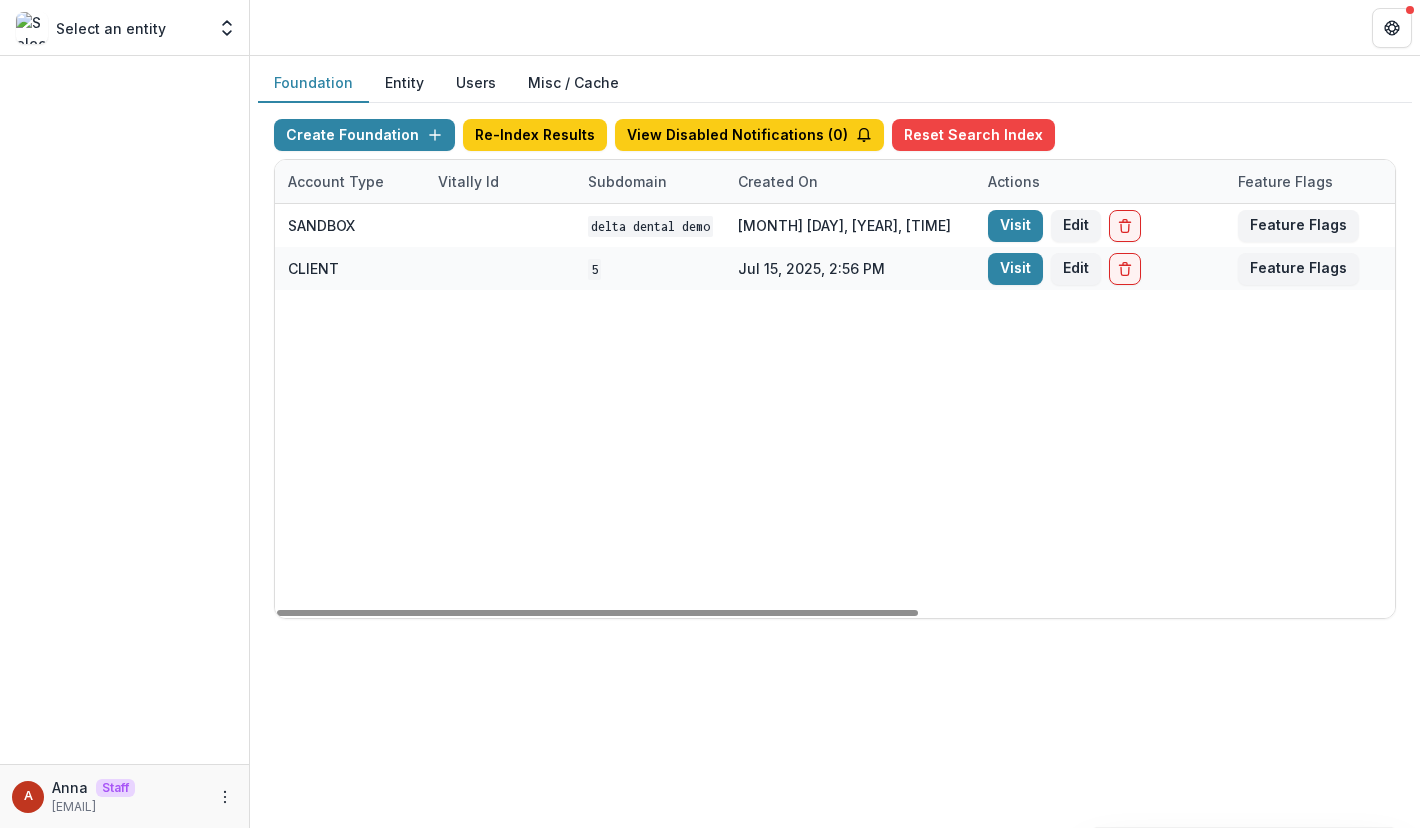 scroll, scrollTop: 0, scrollLeft: 830, axis: horizontal 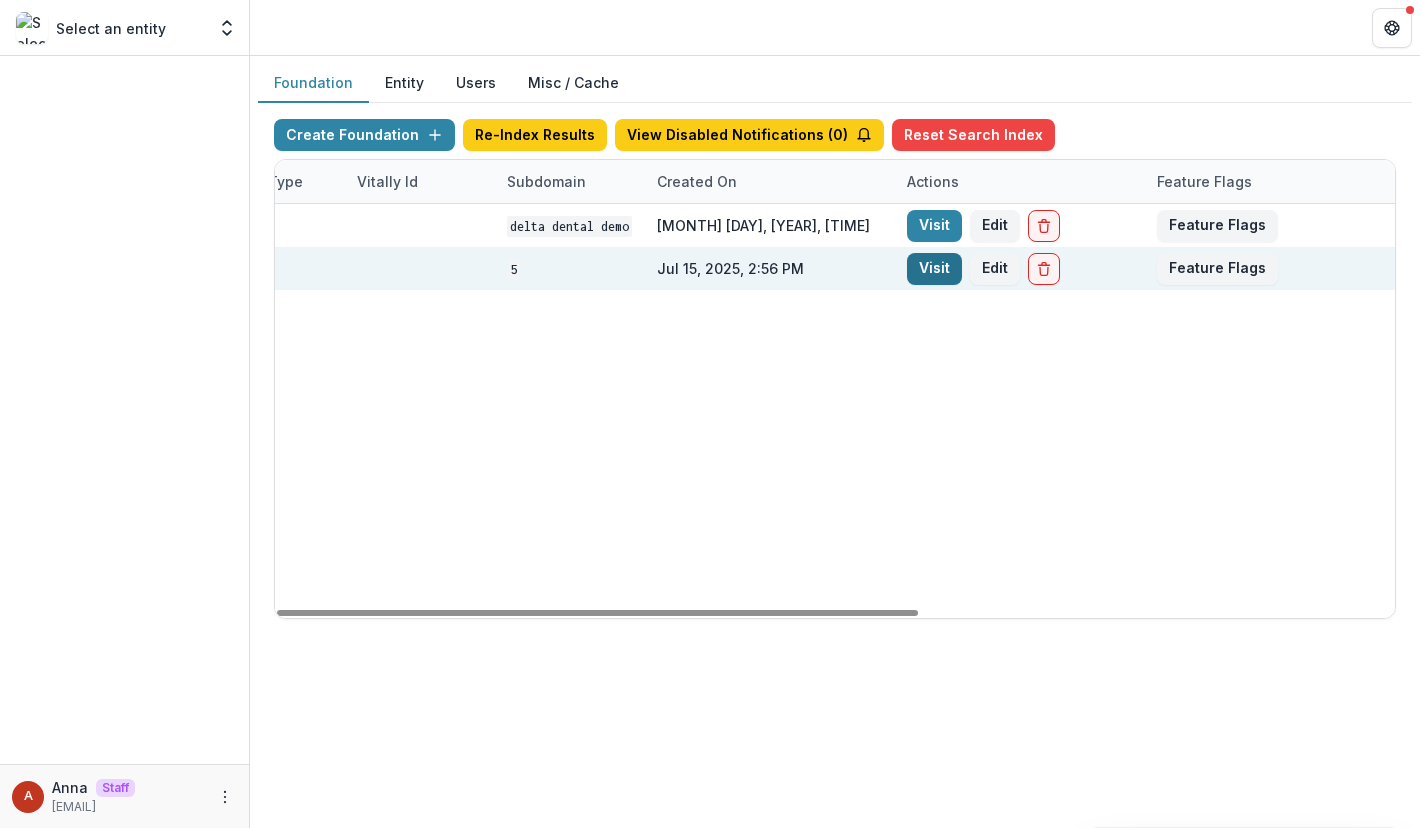 click on "Visit" at bounding box center (934, 269) 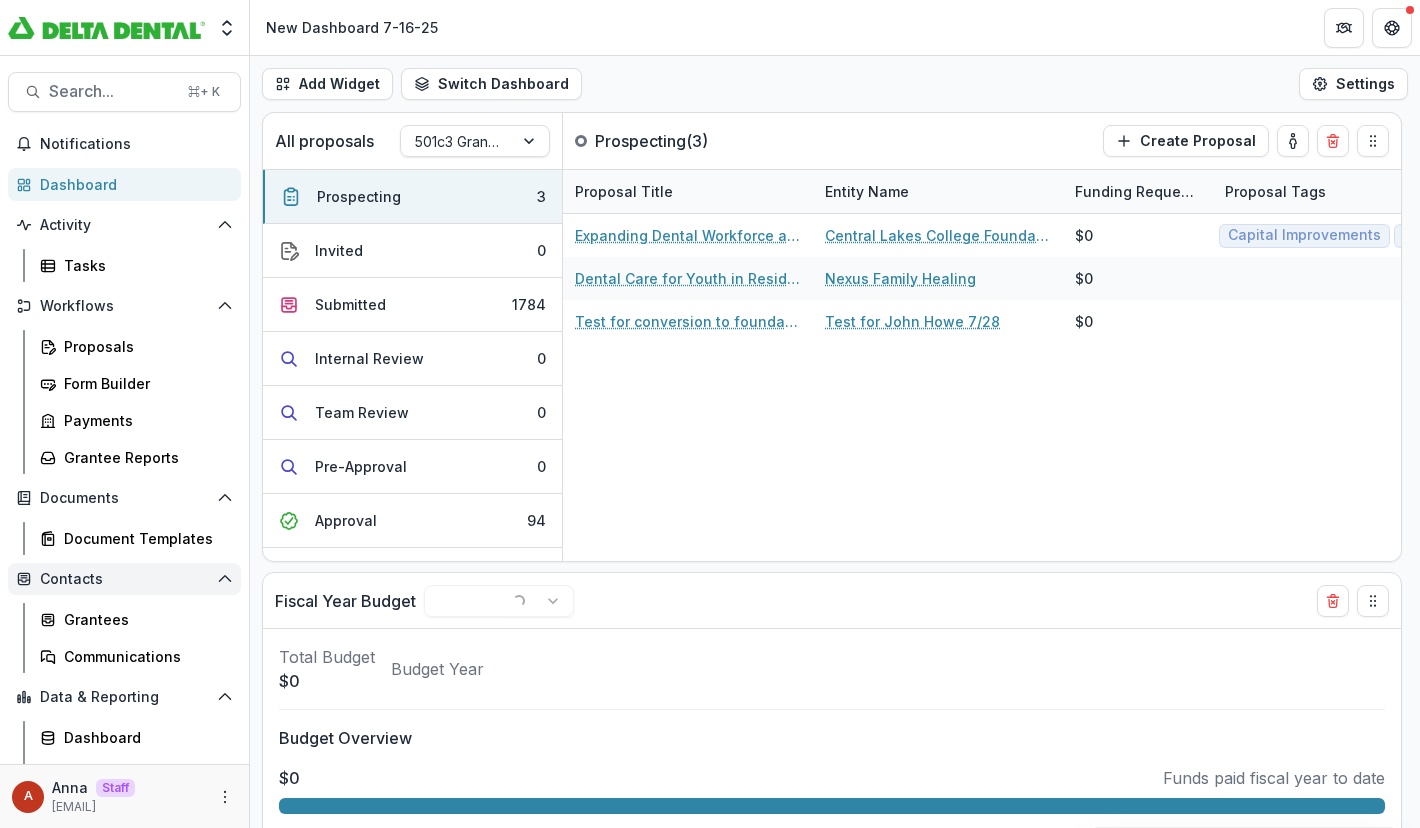 scroll, scrollTop: 101, scrollLeft: 0, axis: vertical 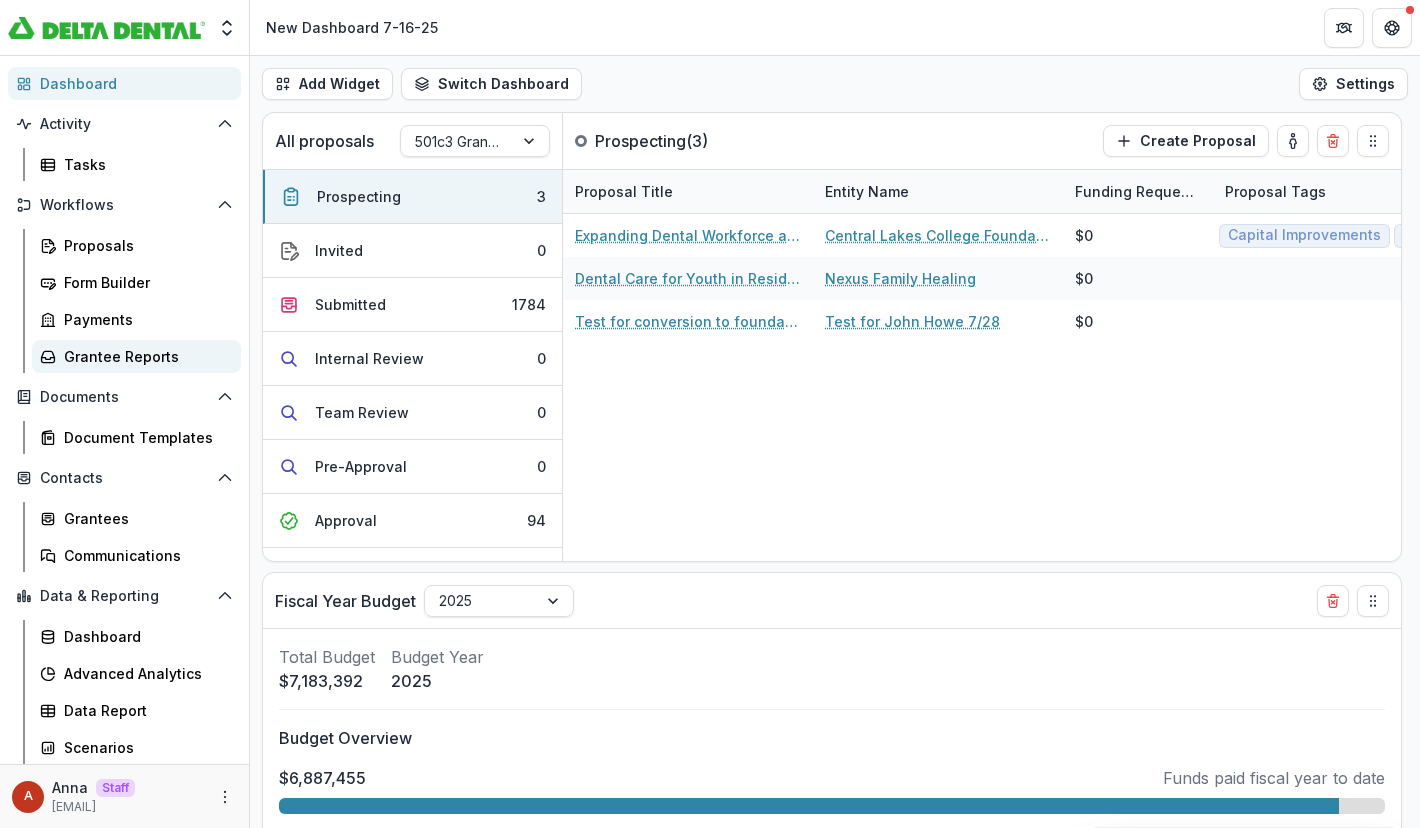 click on "Grantee Reports" at bounding box center (136, 356) 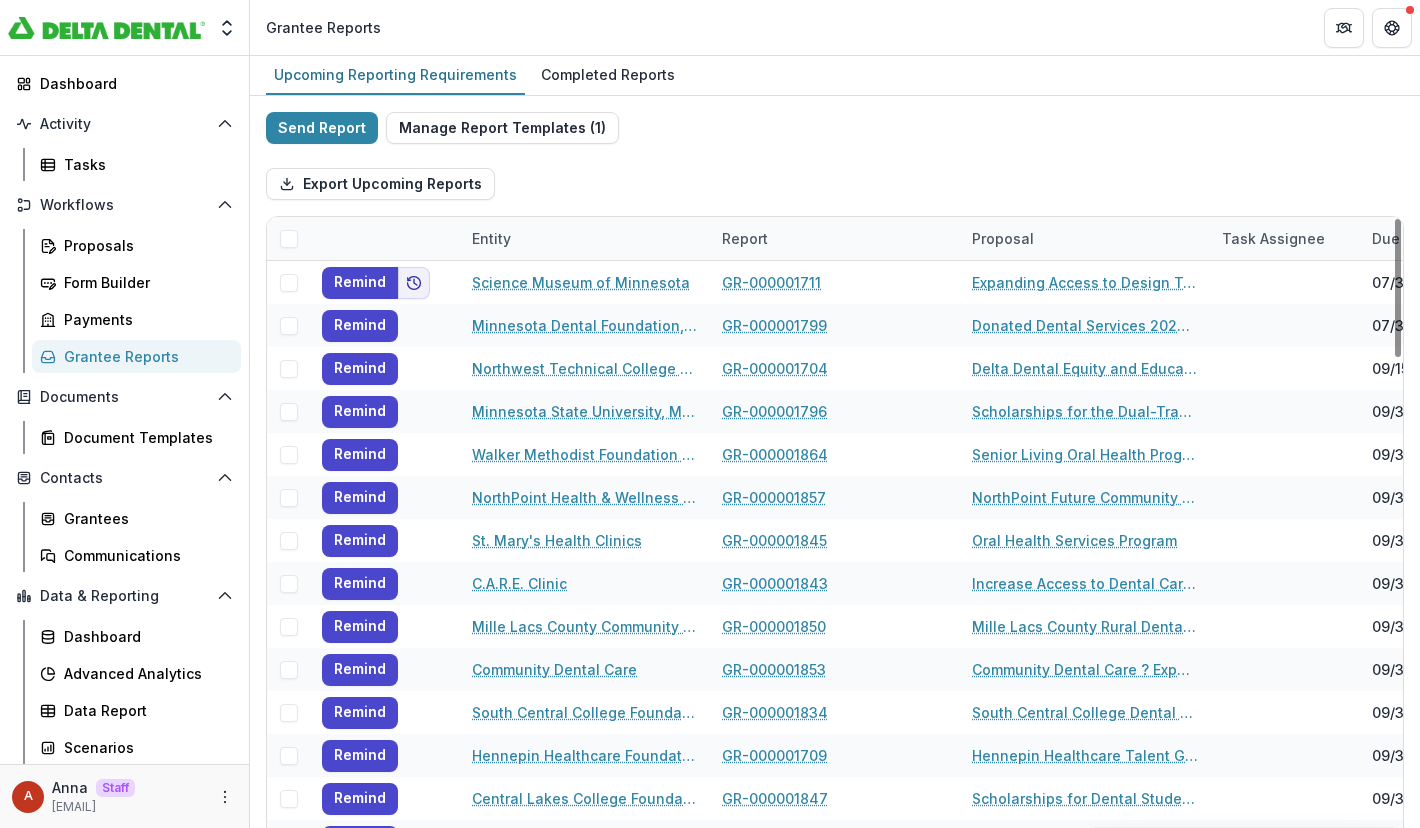 click on "Export Upcoming Reports" at bounding box center [835, 184] 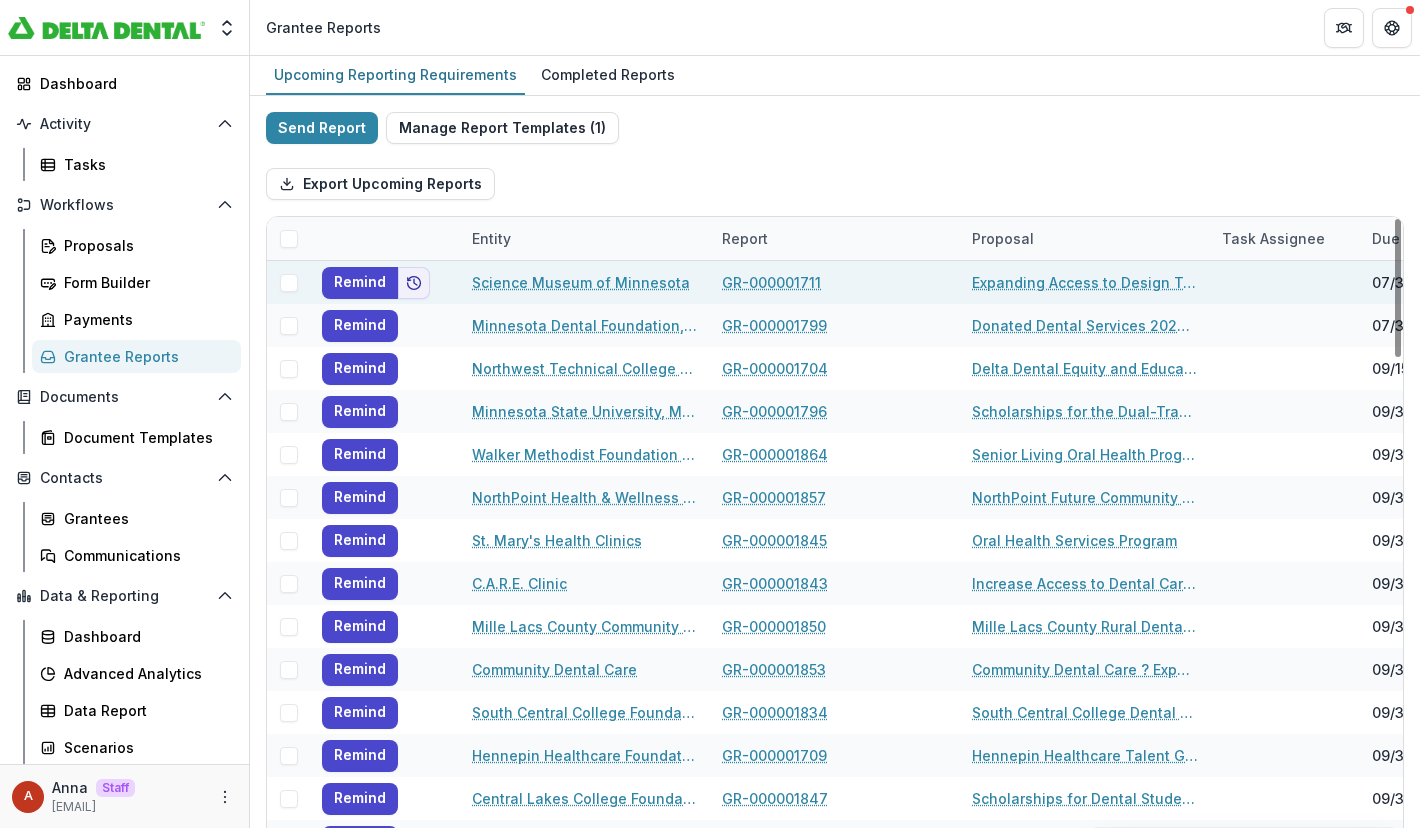 click on "GR-000001711" at bounding box center [771, 282] 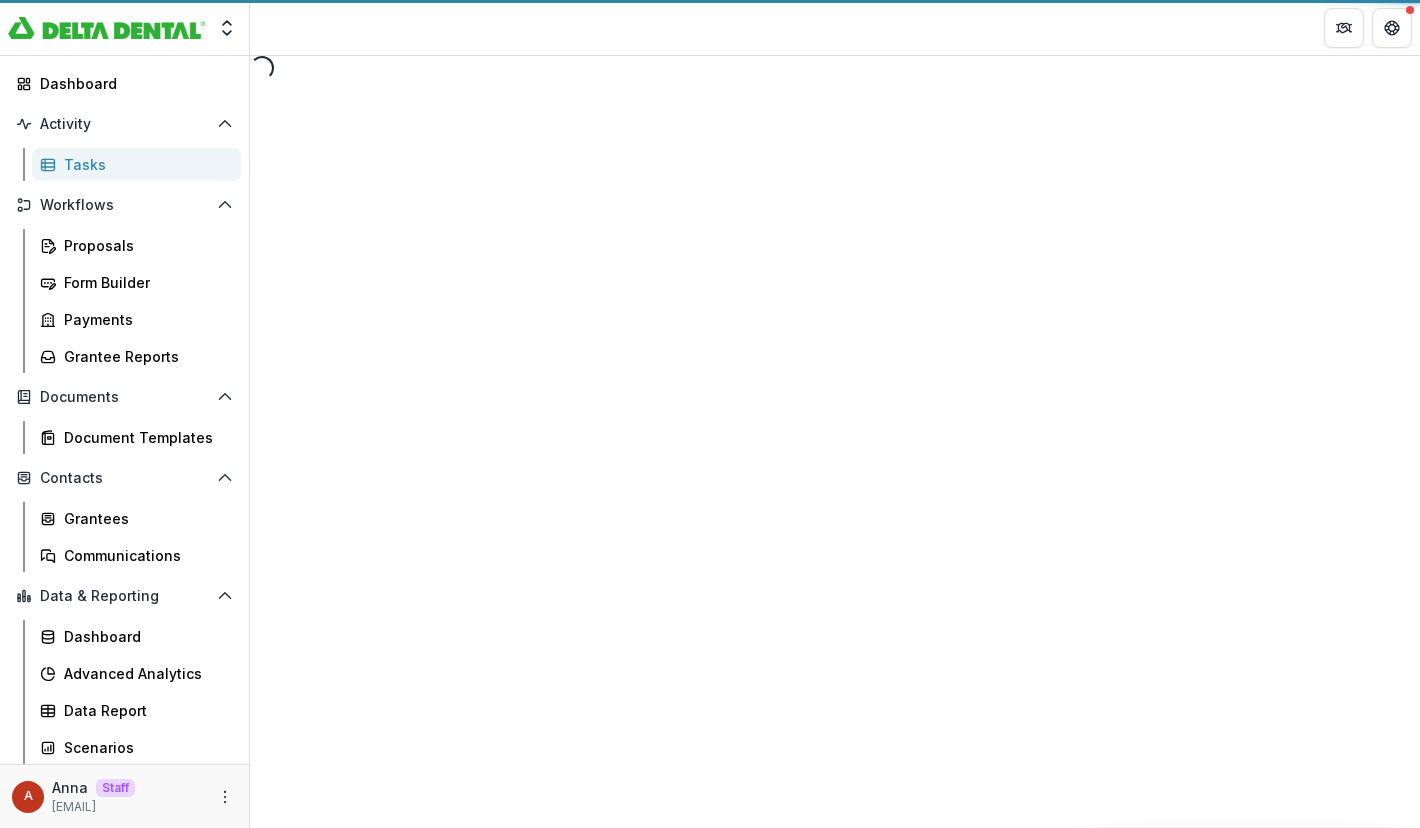 select on "********" 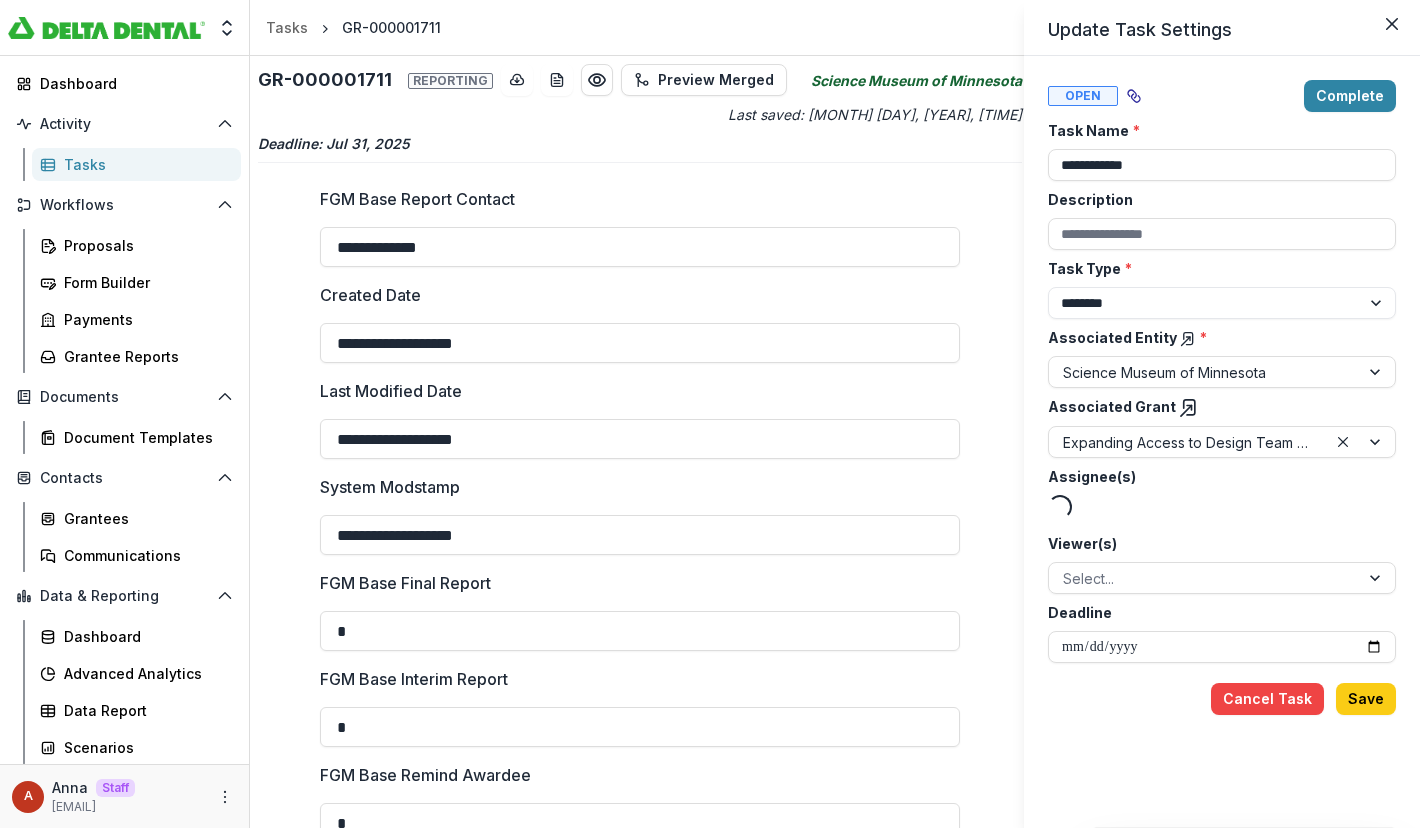 click on "**********" at bounding box center (710, 414) 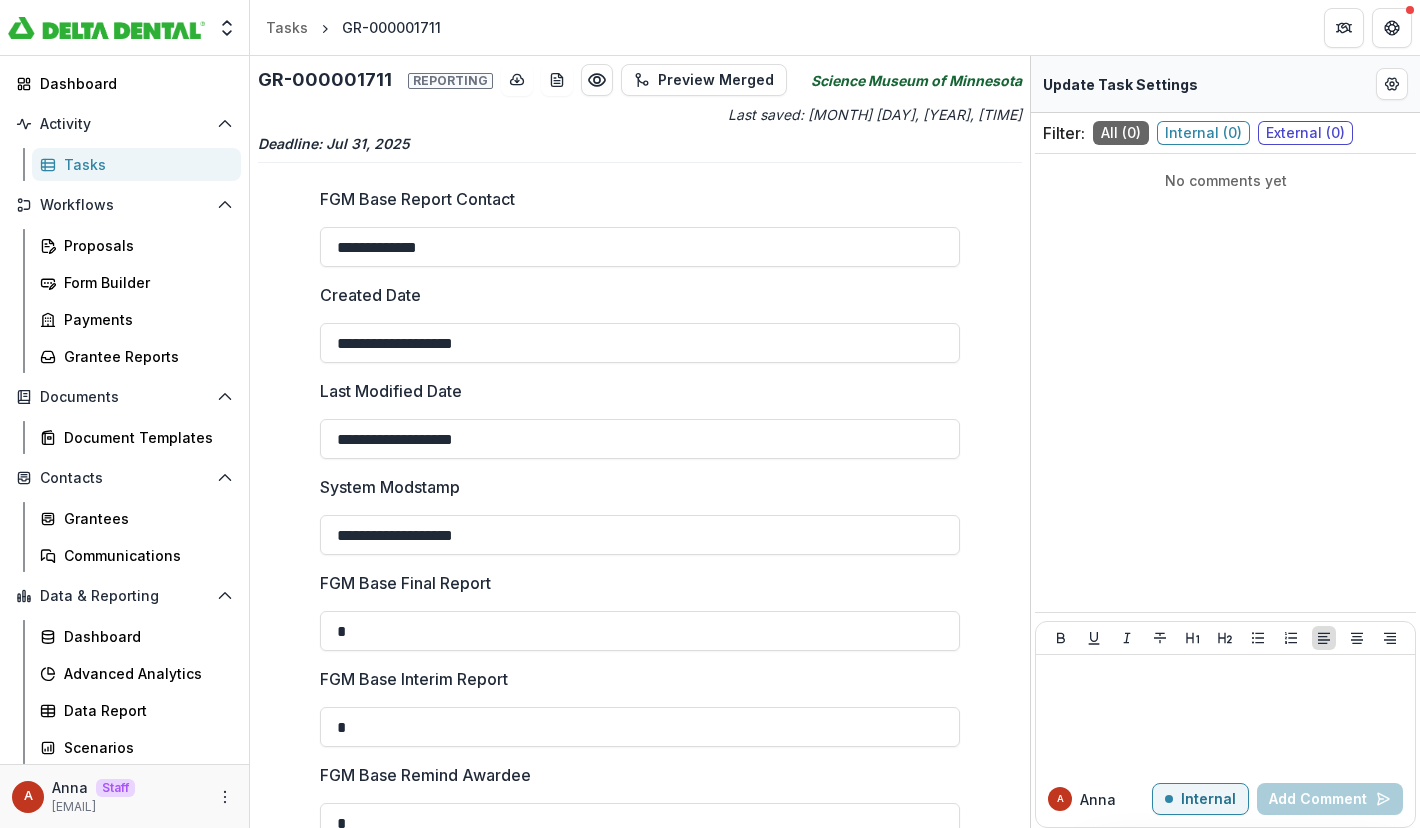 scroll, scrollTop: 1111, scrollLeft: 0, axis: vertical 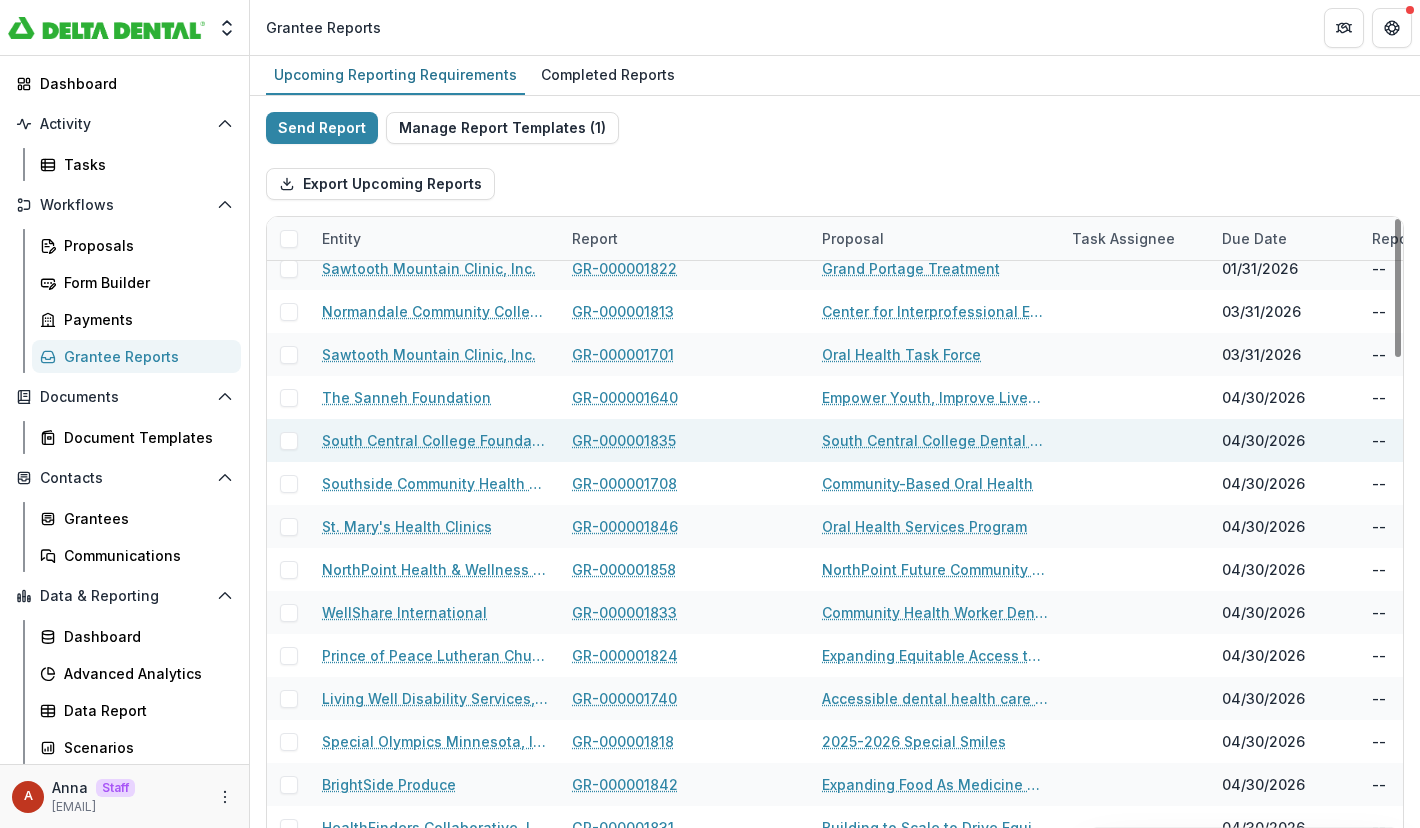 click on "GR-000001835" at bounding box center [685, 440] 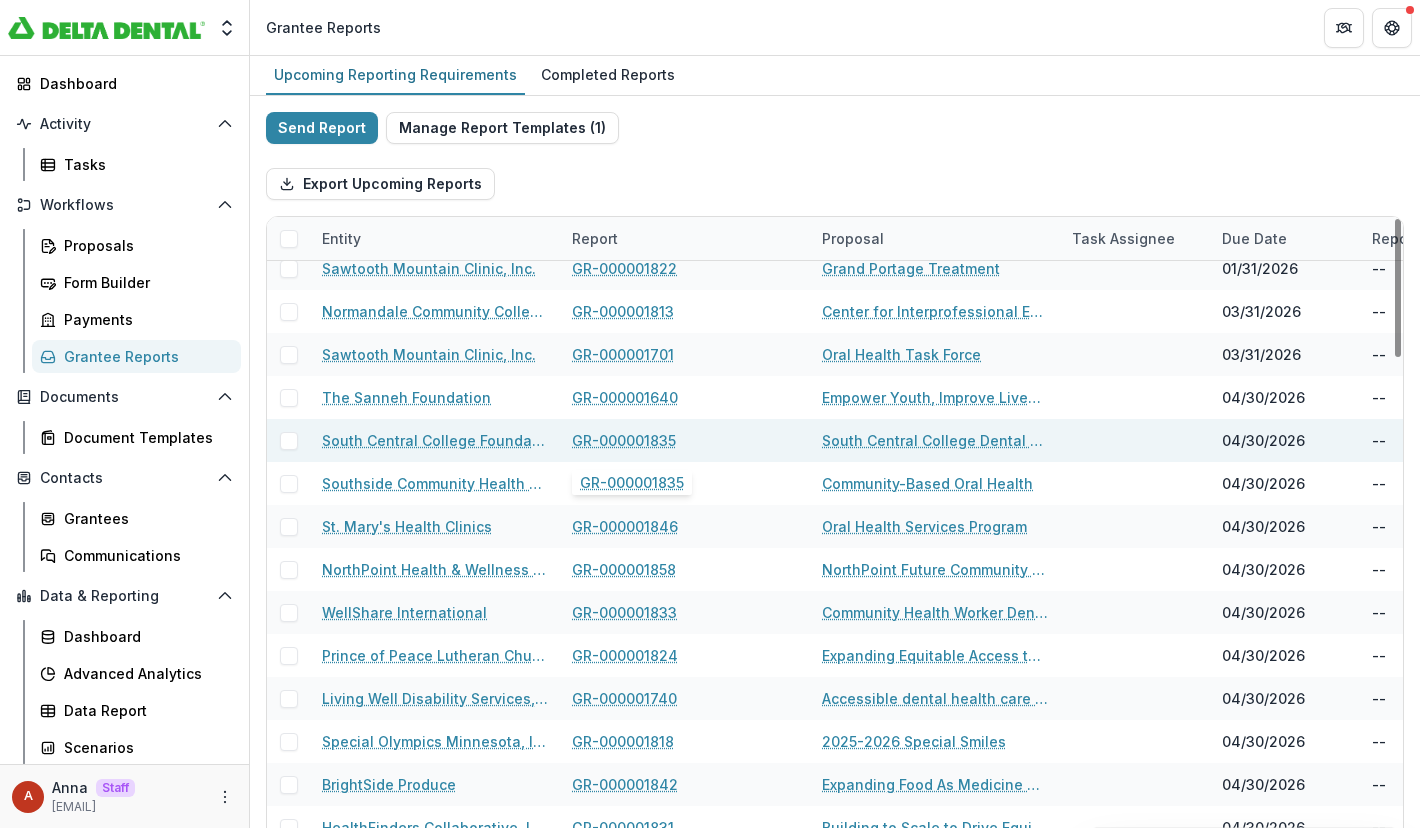 click on "GR-000001835" at bounding box center (624, 440) 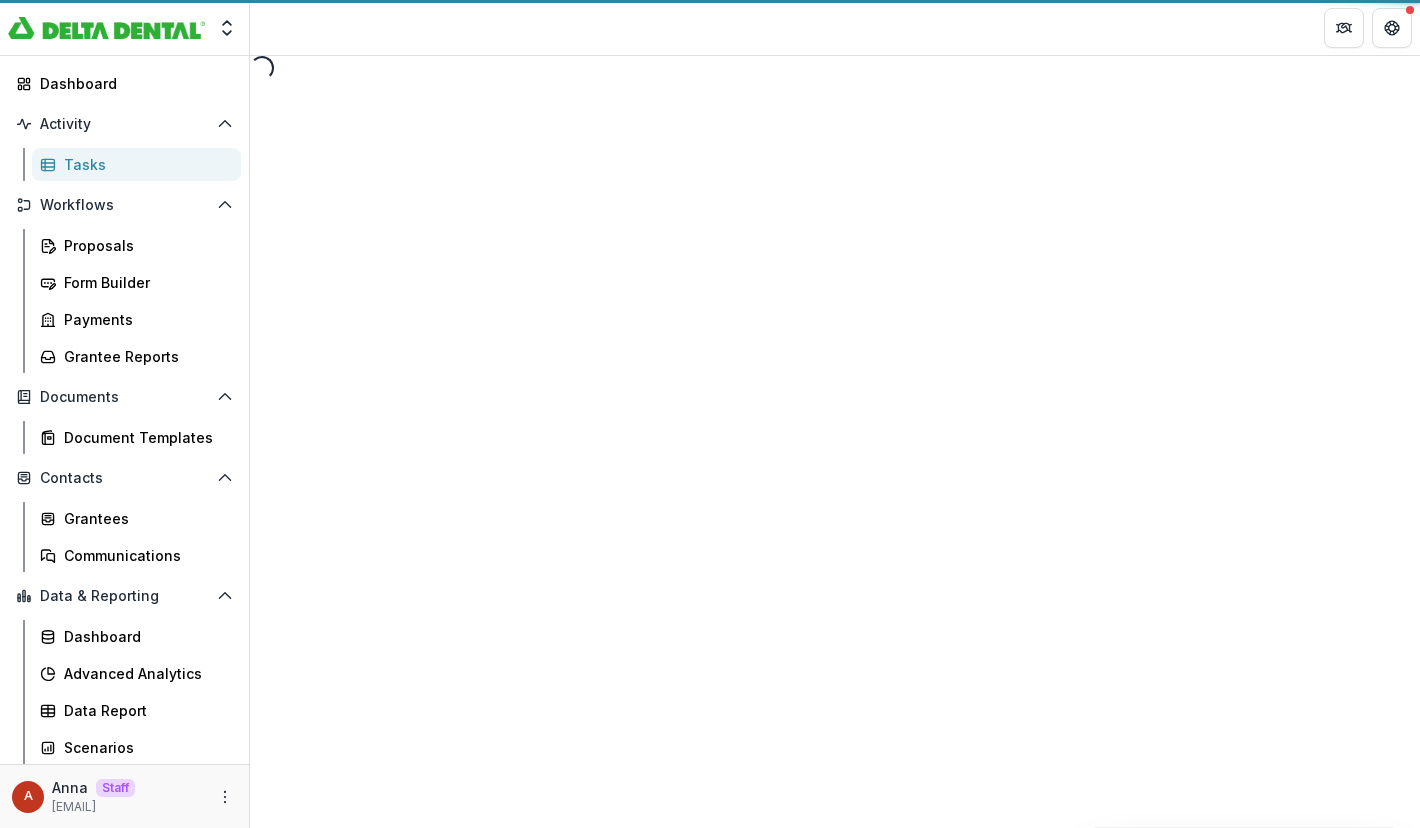 select on "********" 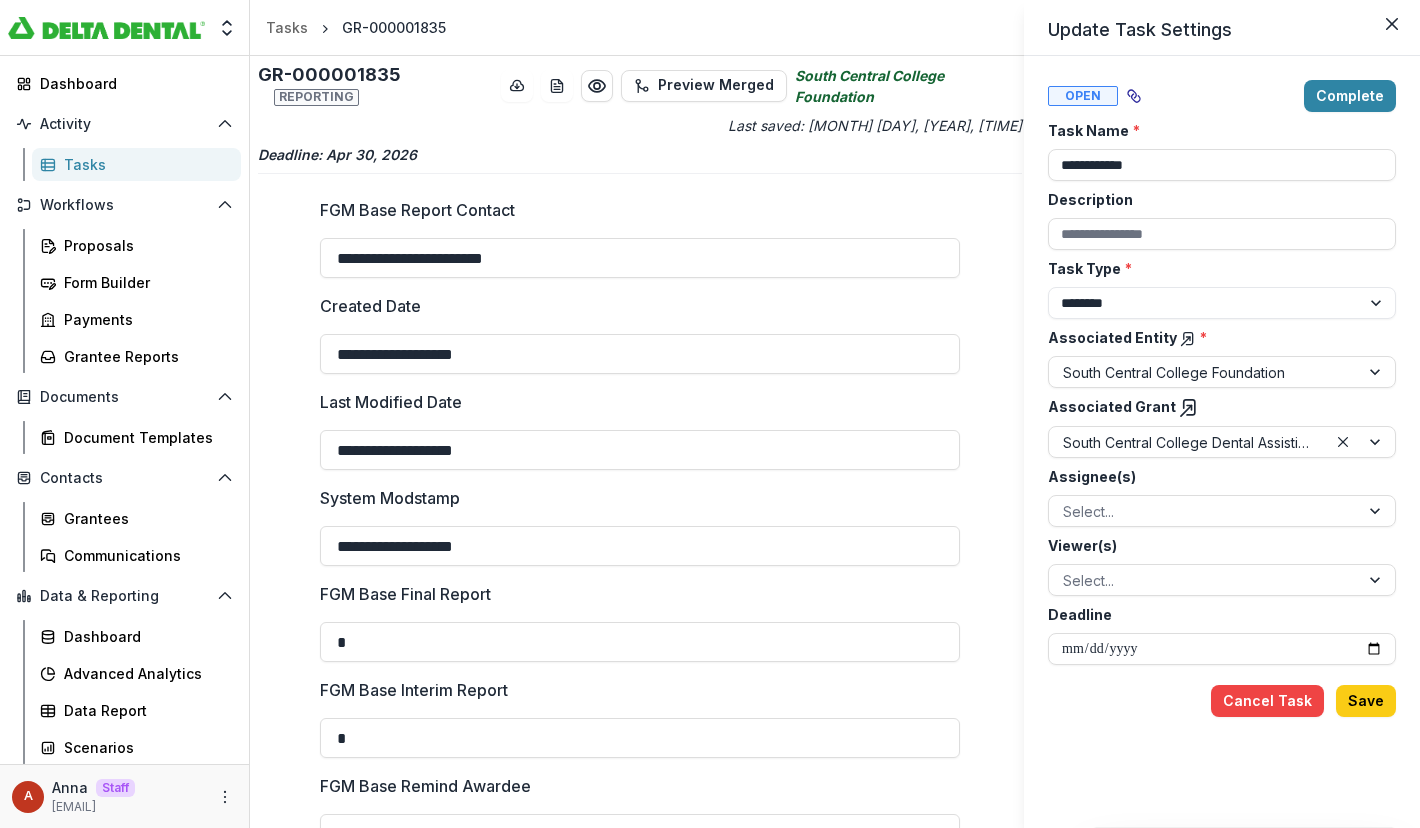 click on "**********" at bounding box center [710, 414] 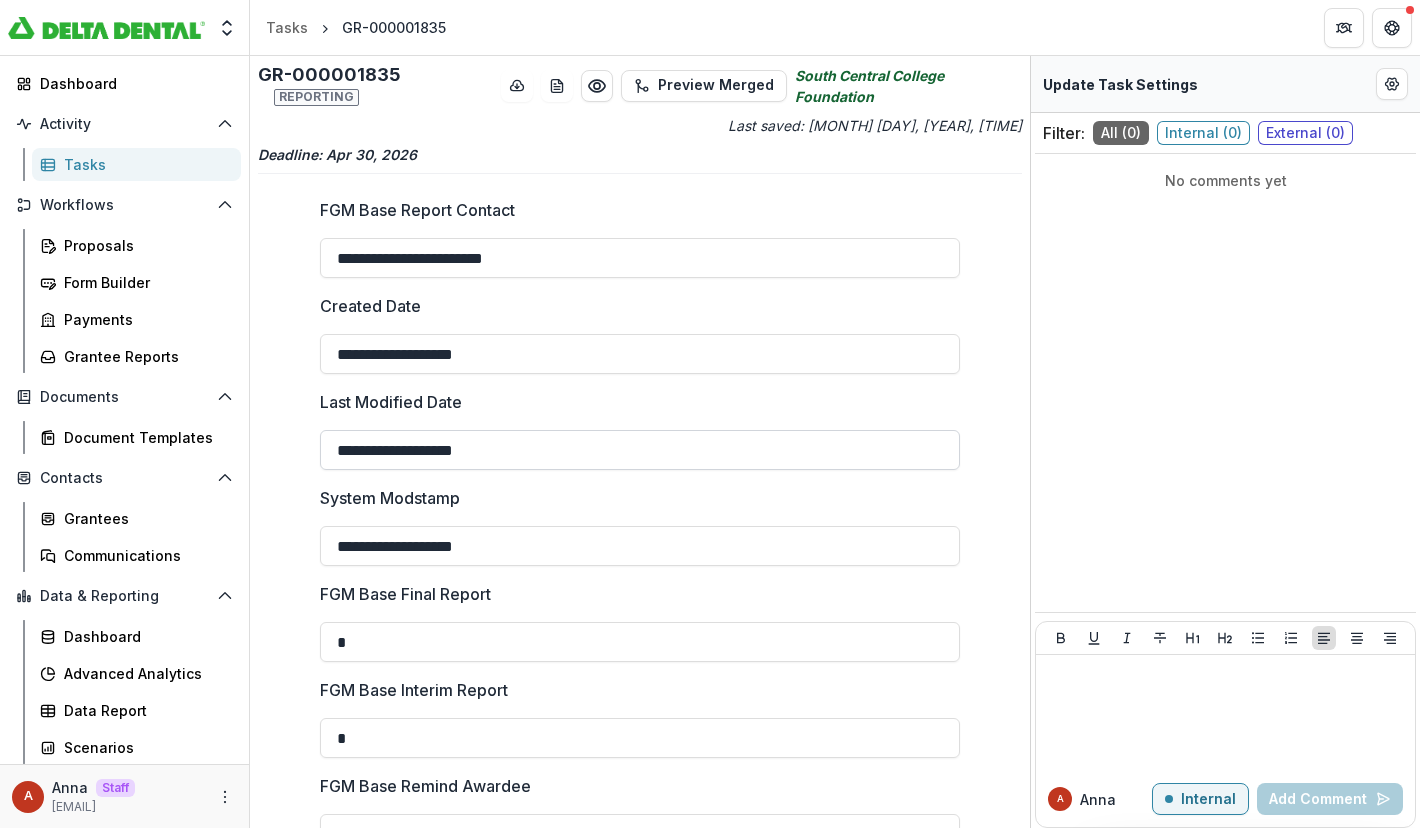 scroll, scrollTop: 1111, scrollLeft: 0, axis: vertical 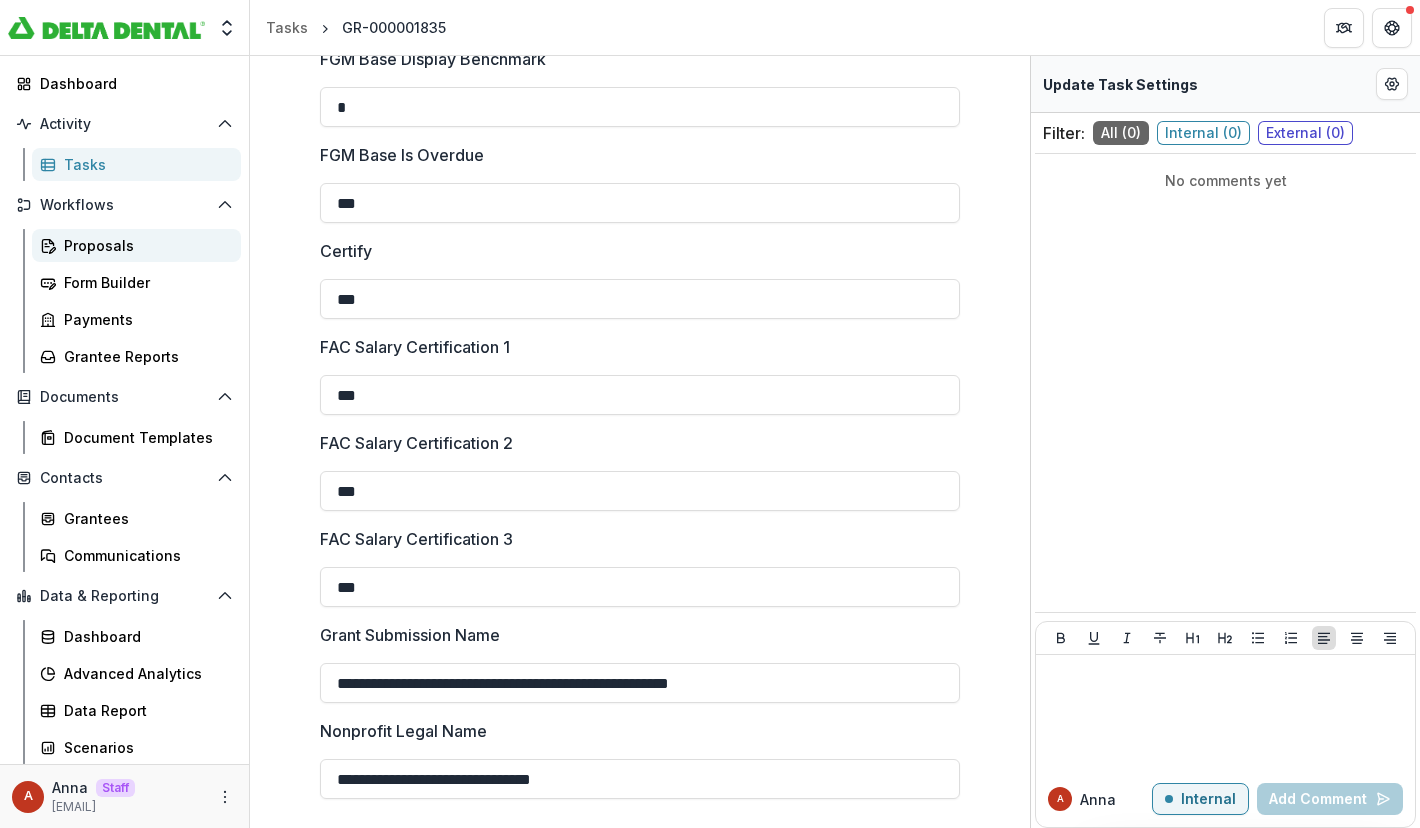 click on "Proposals" at bounding box center (144, 245) 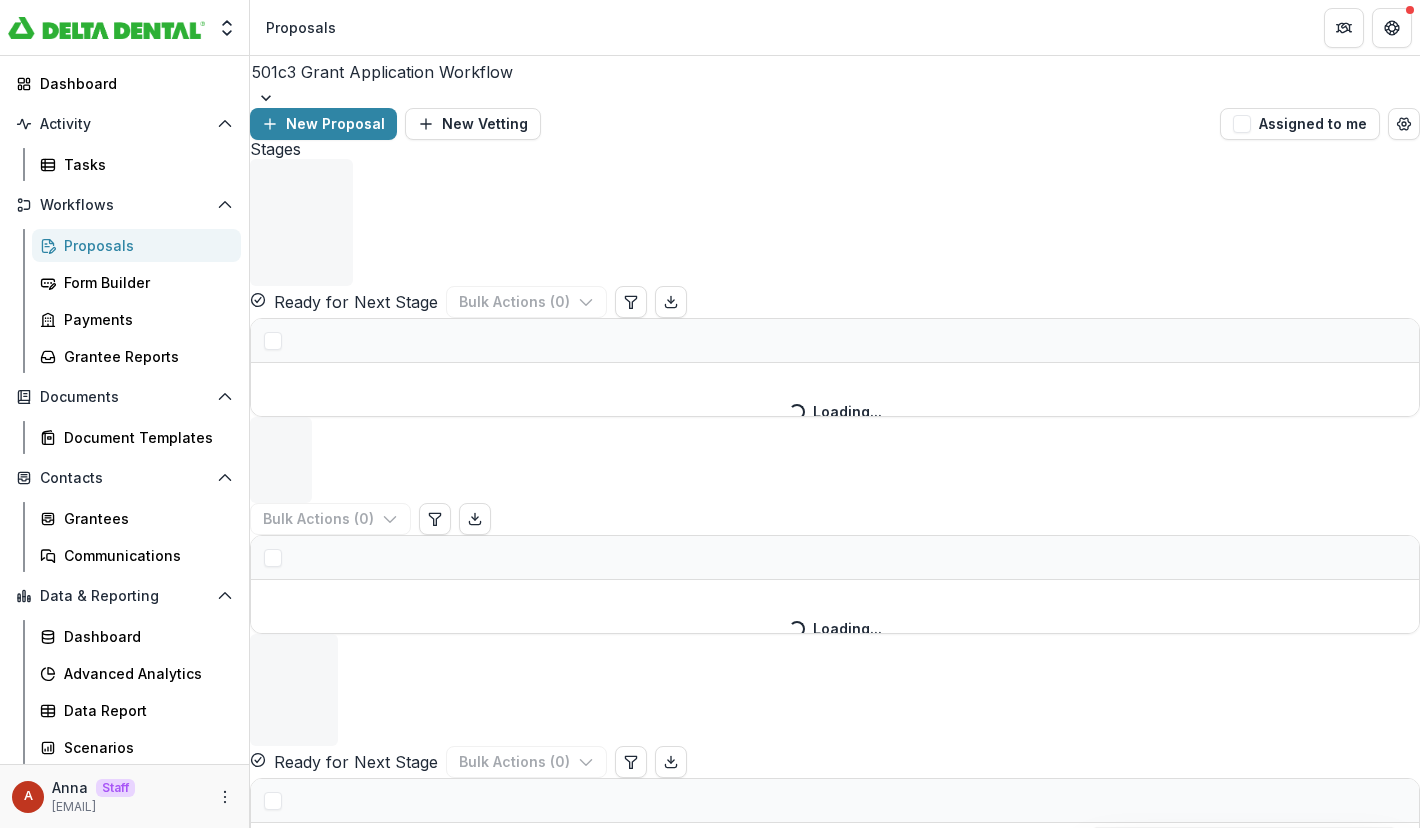 click at bounding box center (835, 98) 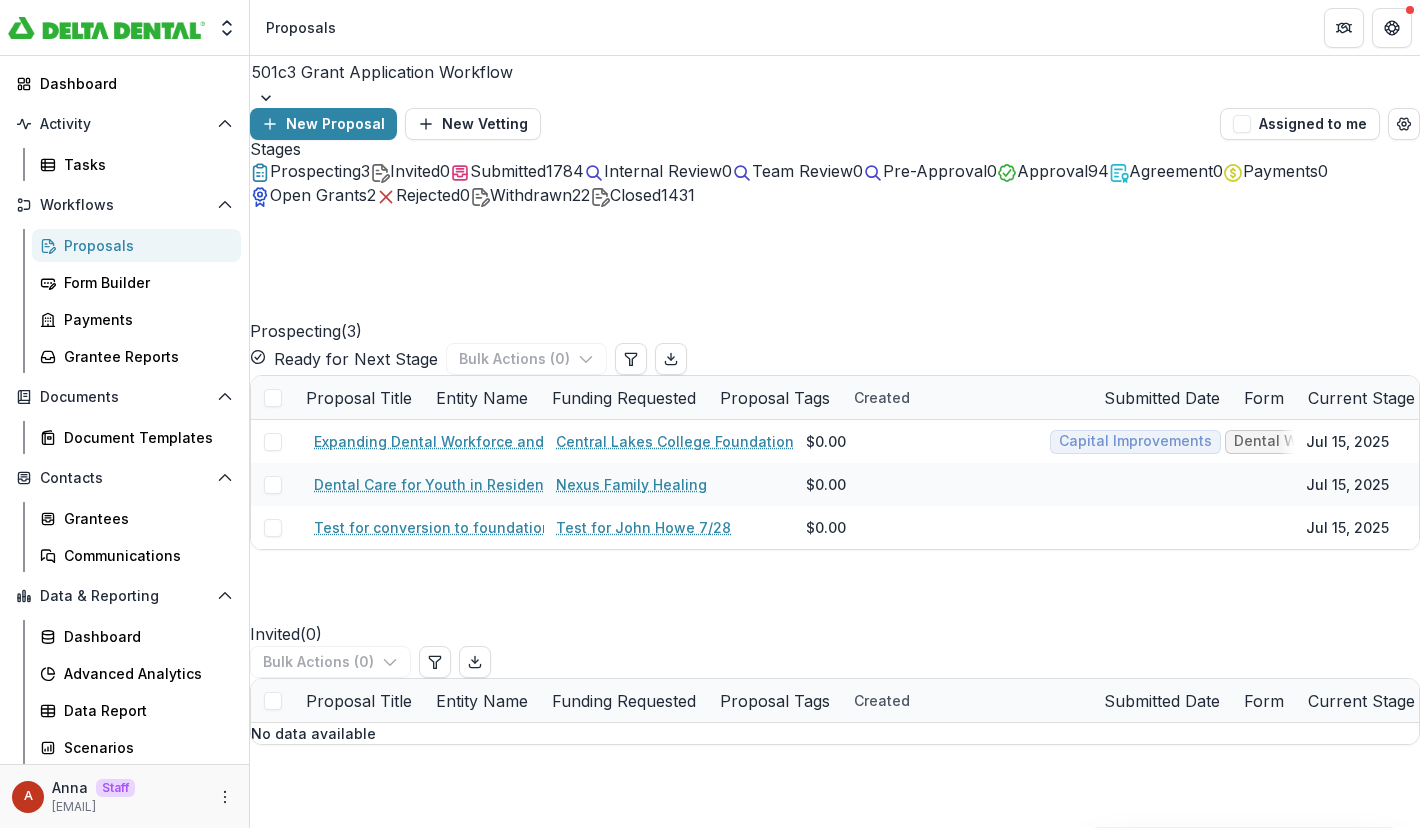 click on "Inquiry" at bounding box center (710, 936) 